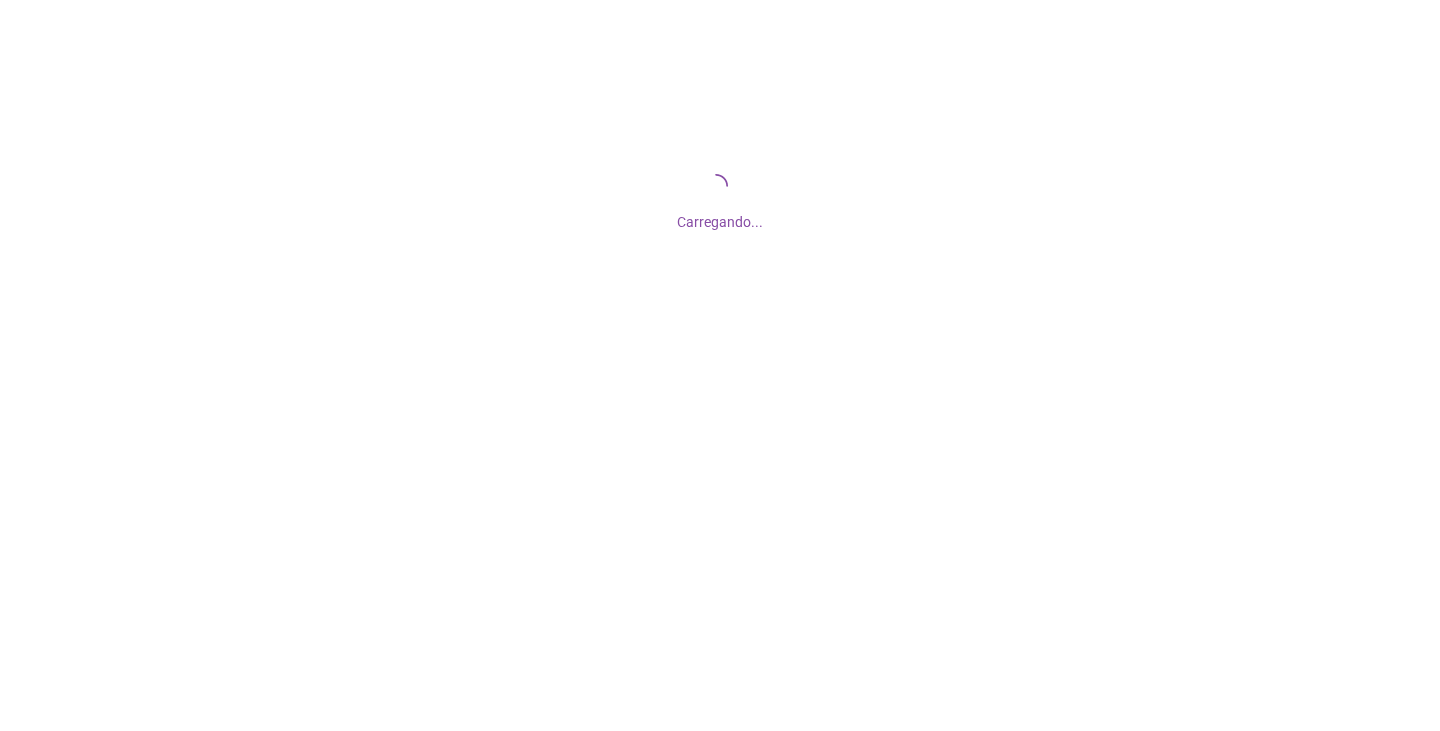 scroll, scrollTop: 0, scrollLeft: 0, axis: both 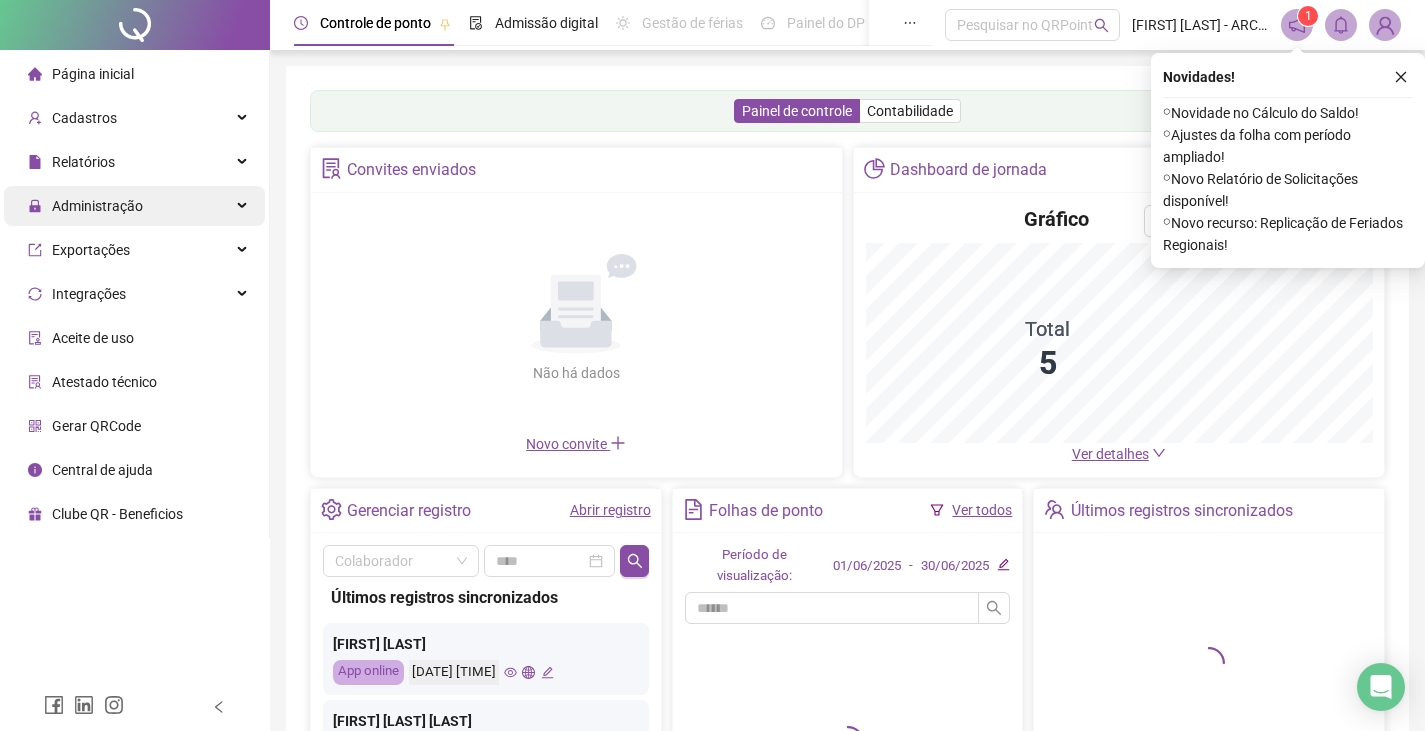 click on "Administração" at bounding box center (134, 206) 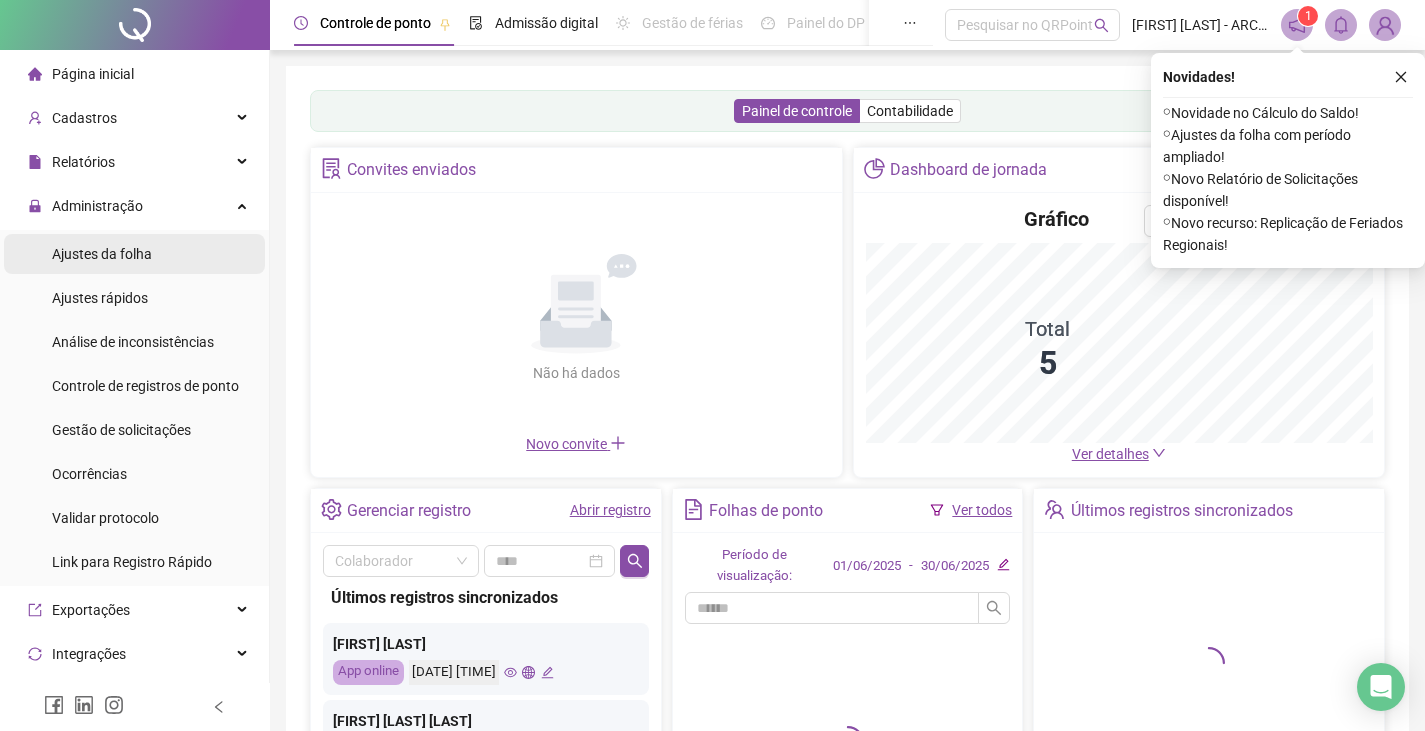 click on "Ajustes da folha" at bounding box center (134, 254) 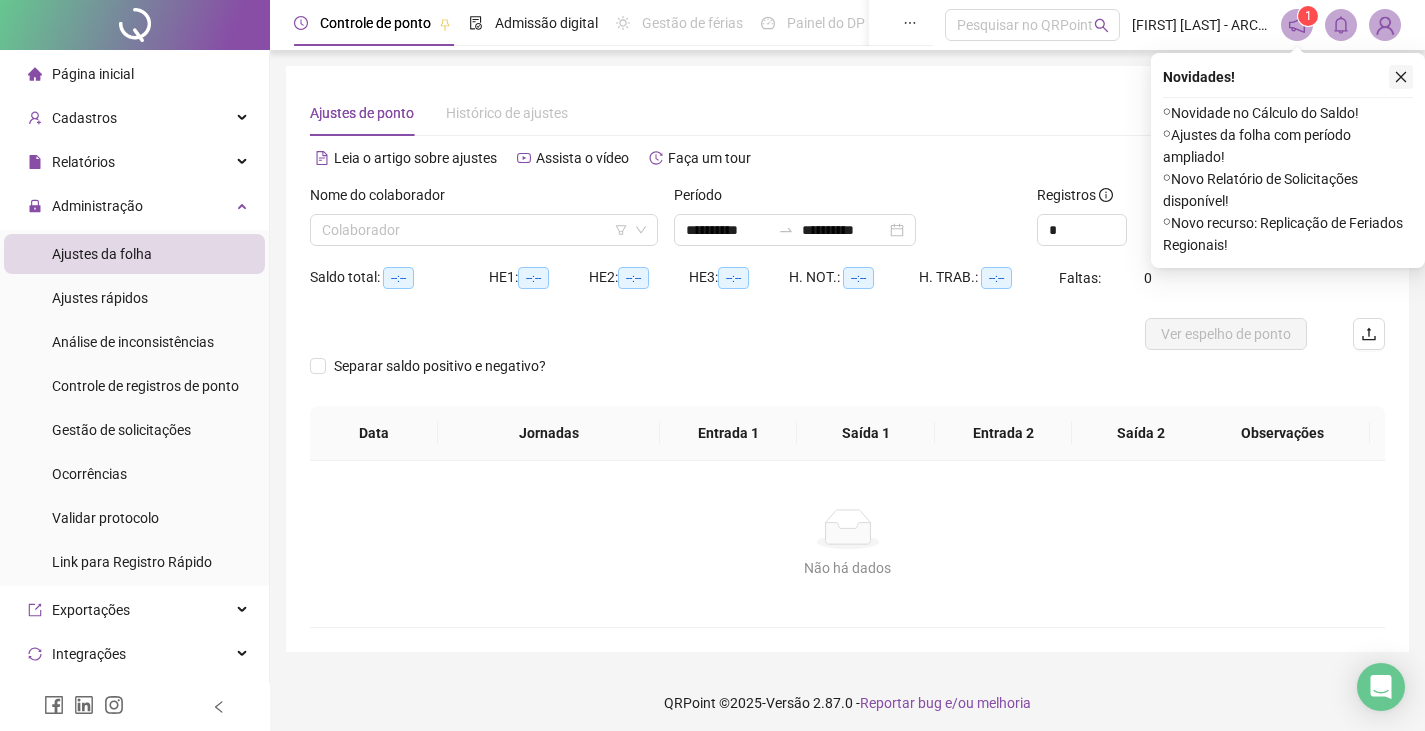 click at bounding box center [1401, 77] 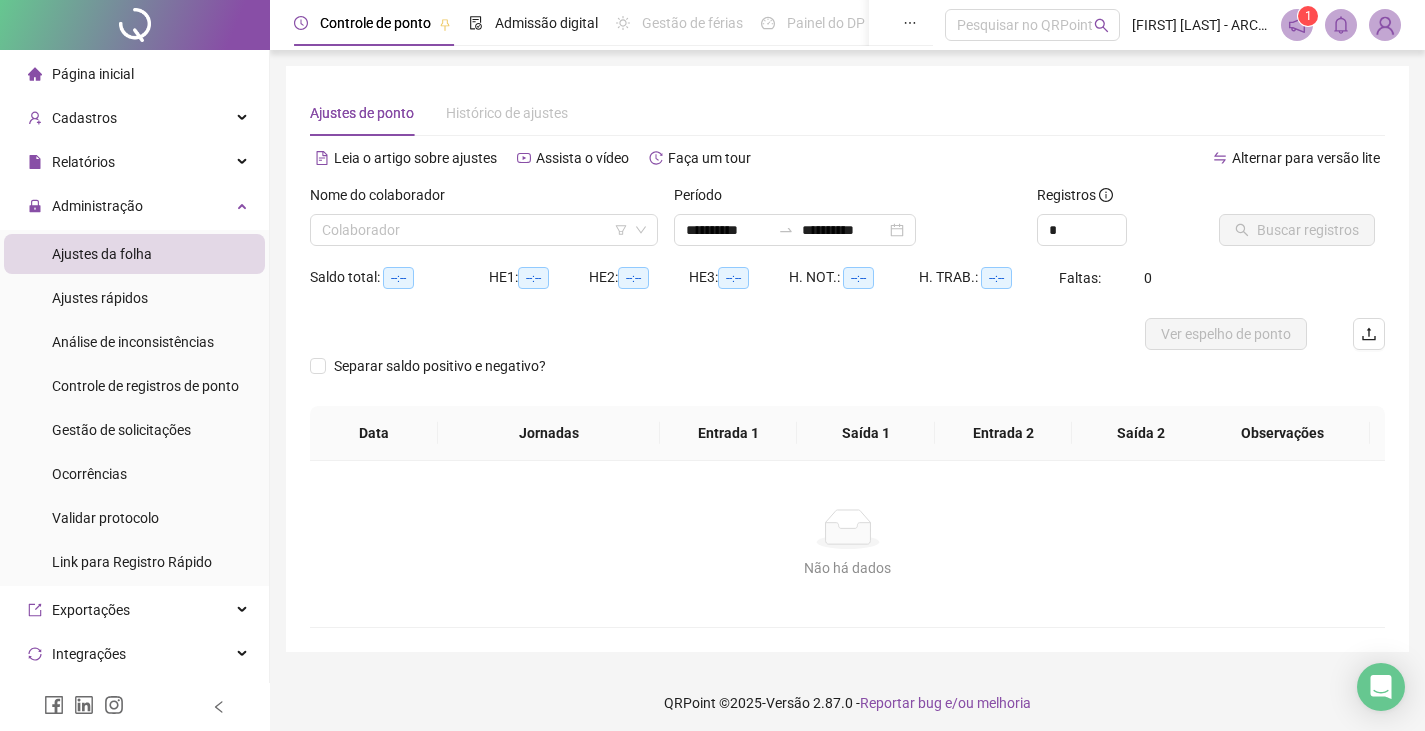 click at bounding box center [1385, 25] 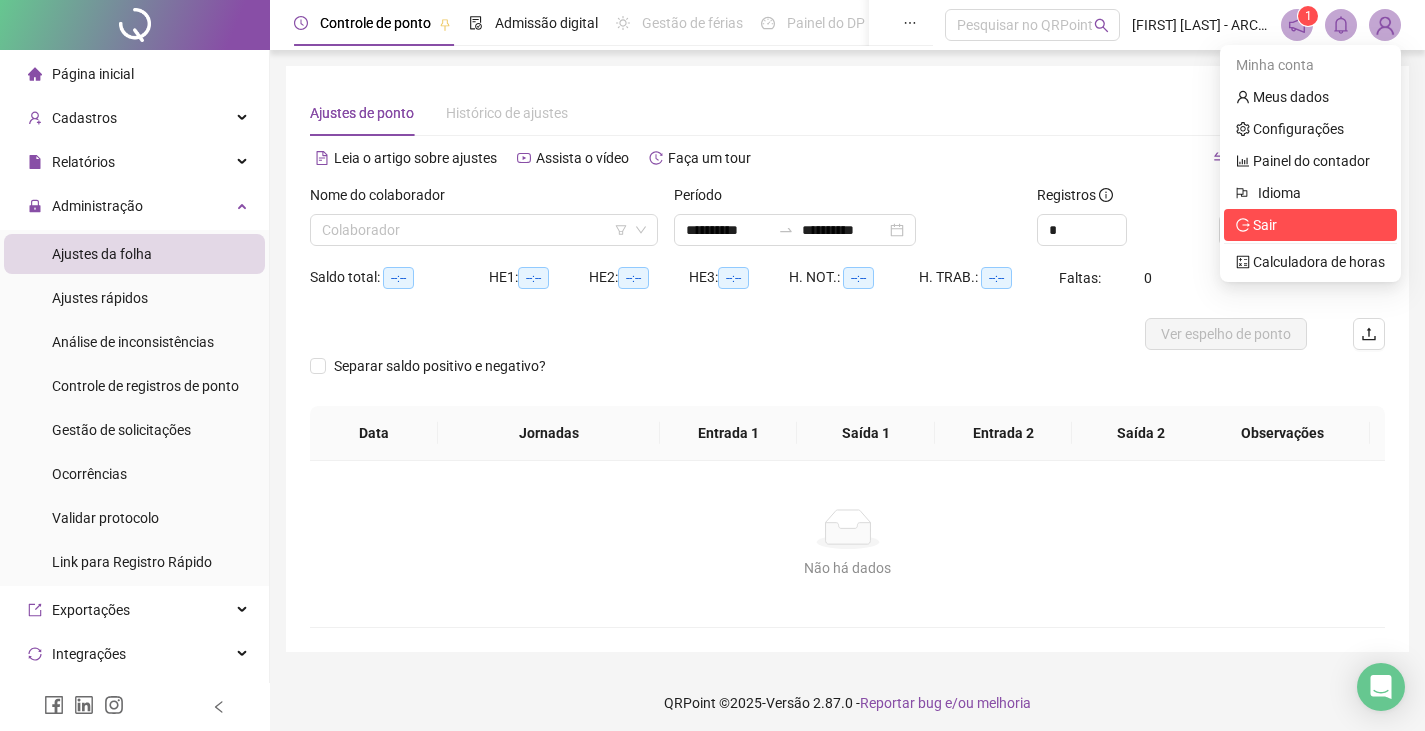 click on "Sair" at bounding box center (1310, 225) 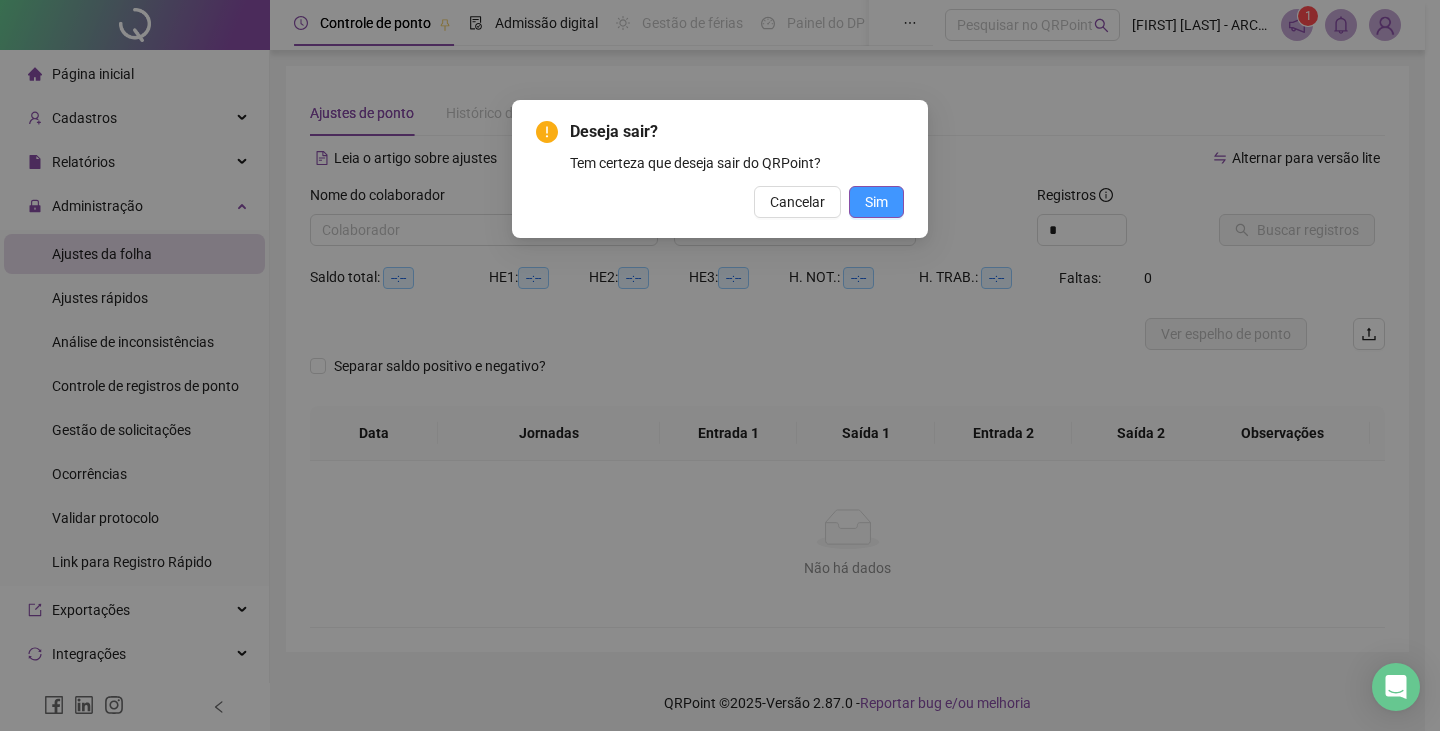 click on "Sim" at bounding box center (876, 202) 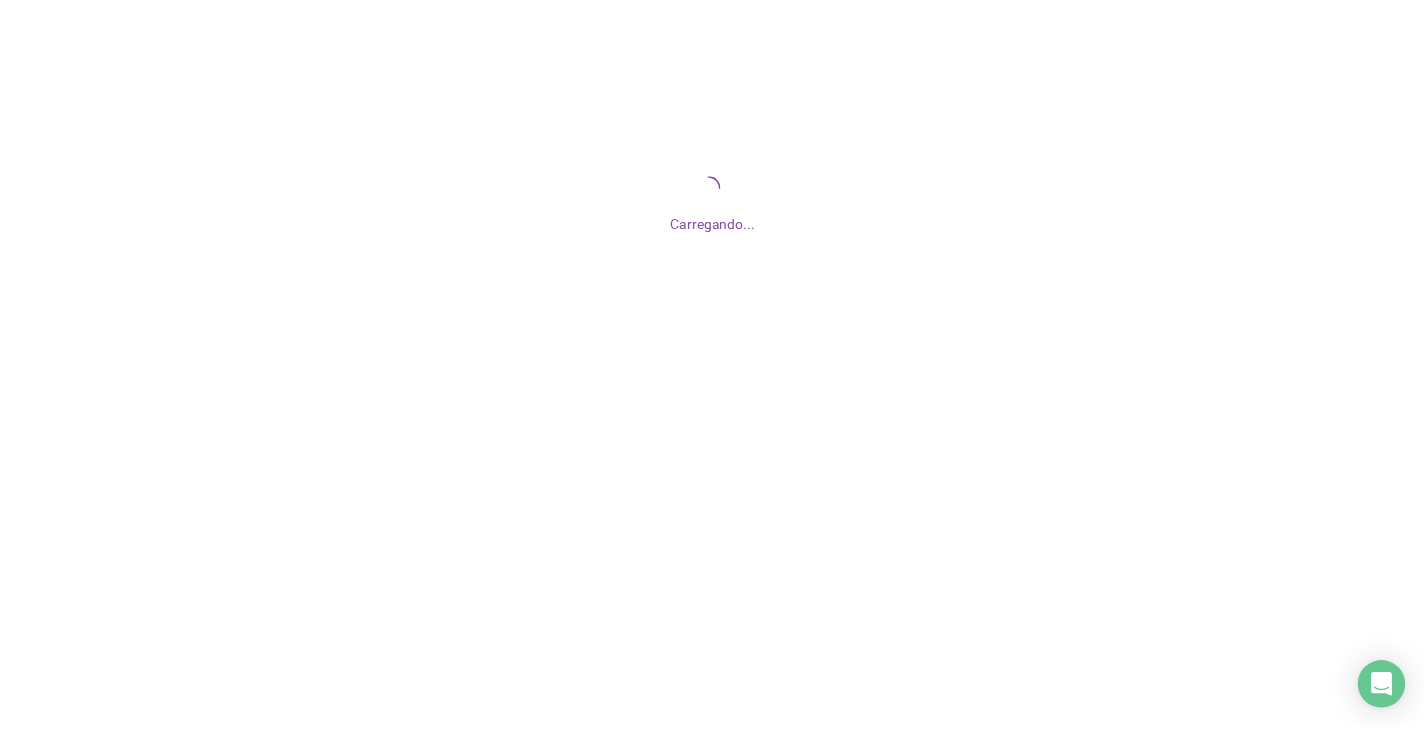 scroll, scrollTop: 0, scrollLeft: 0, axis: both 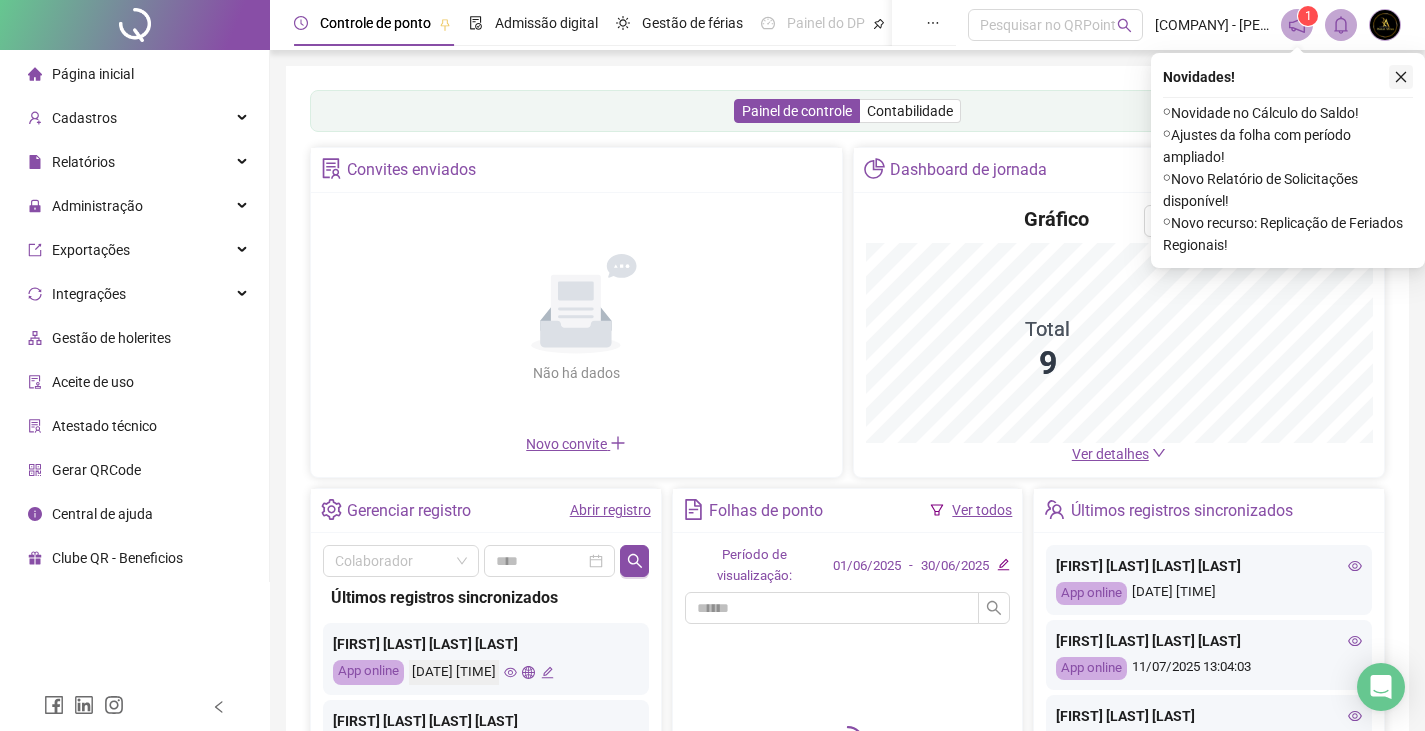 click 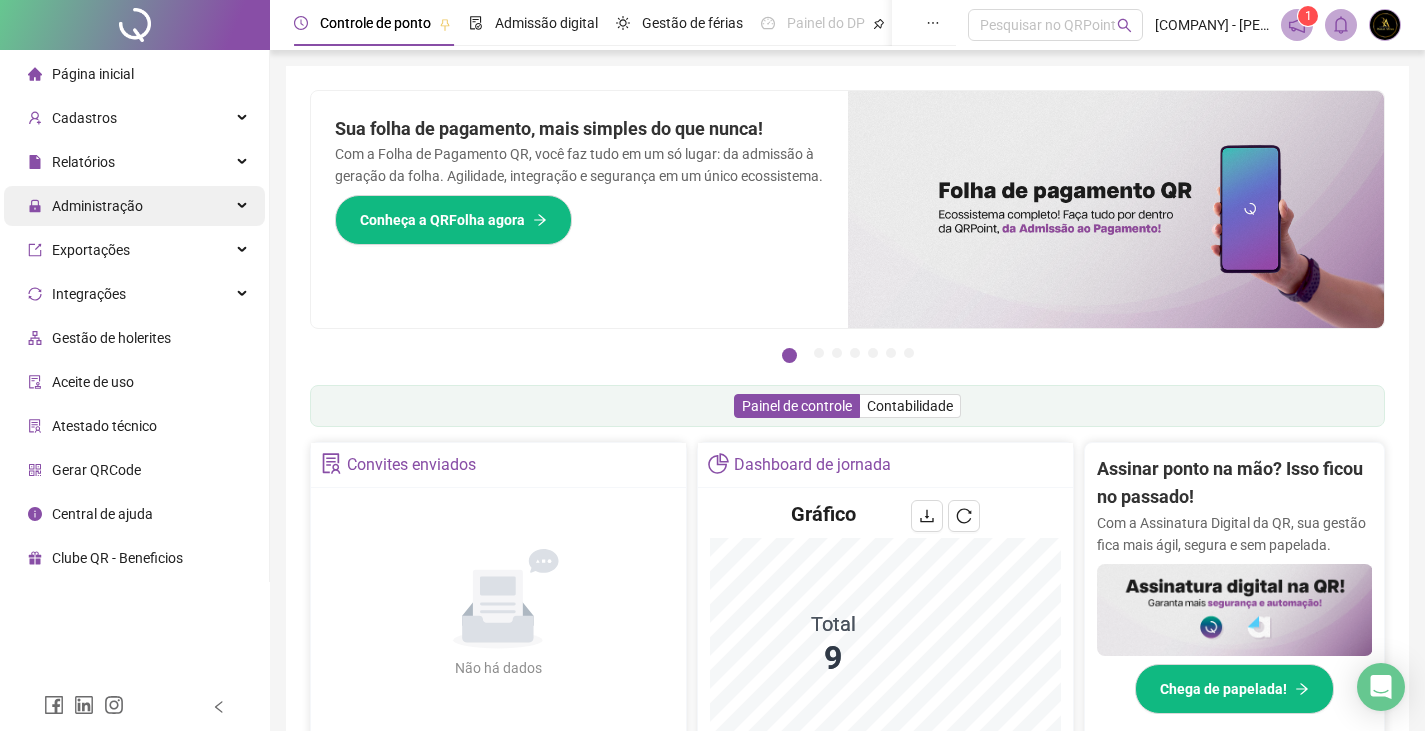 click on "Administração" at bounding box center (134, 206) 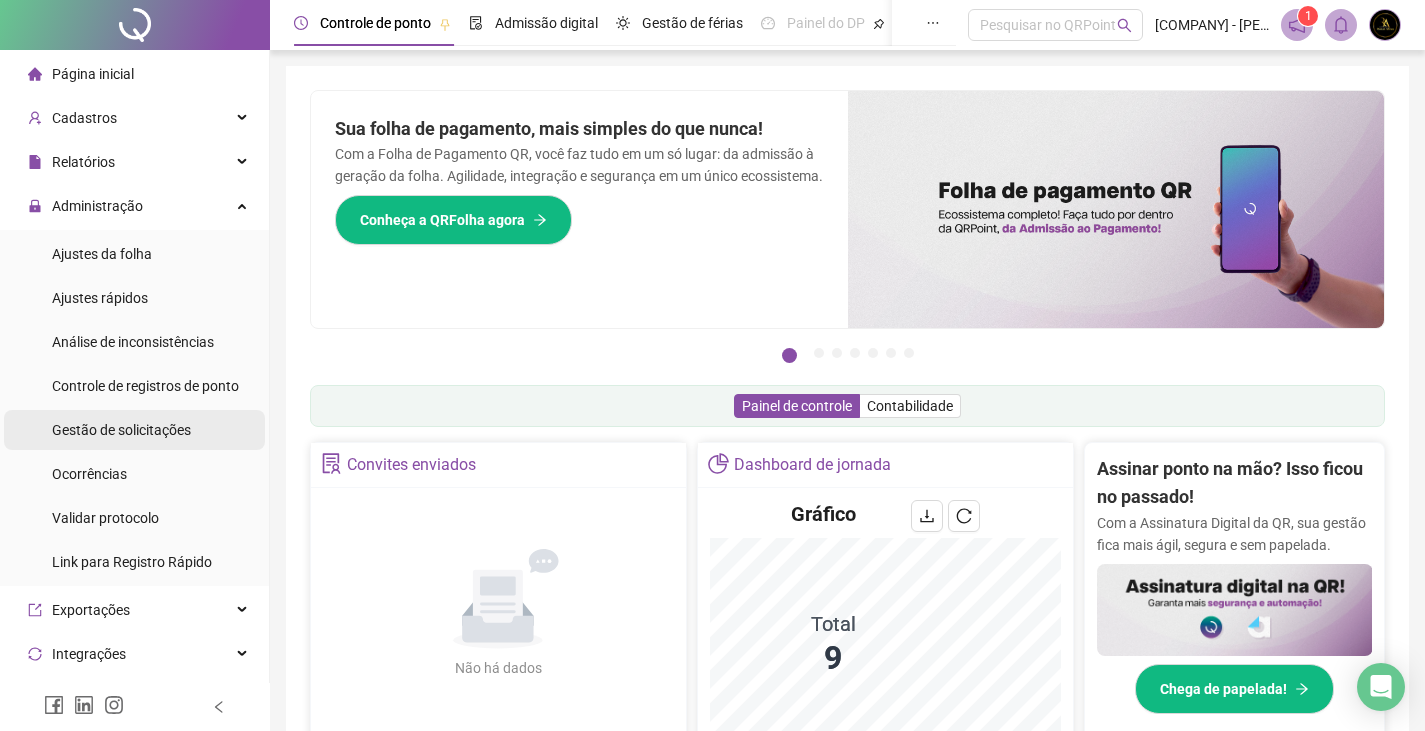 click on "Gestão de solicitações" at bounding box center (121, 430) 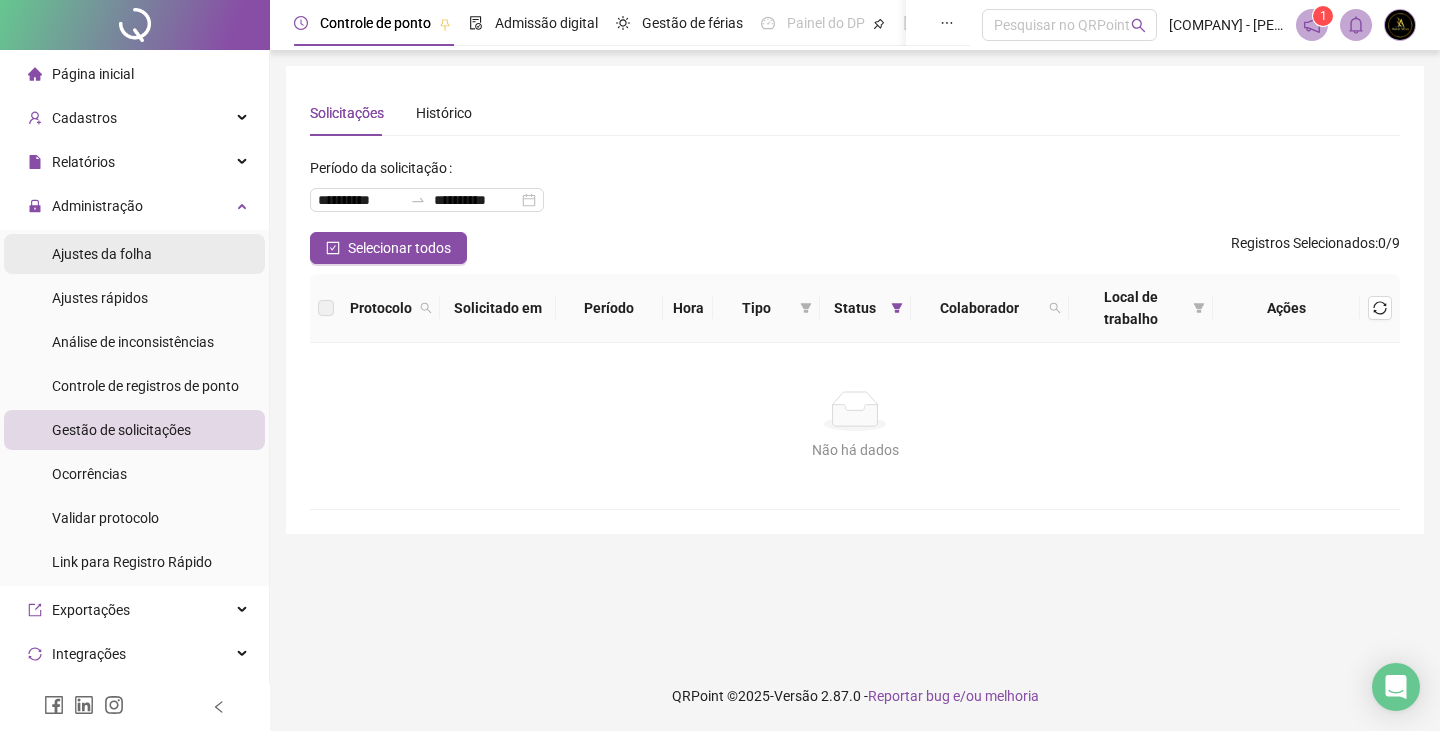 click on "Ajustes da folha" at bounding box center (102, 254) 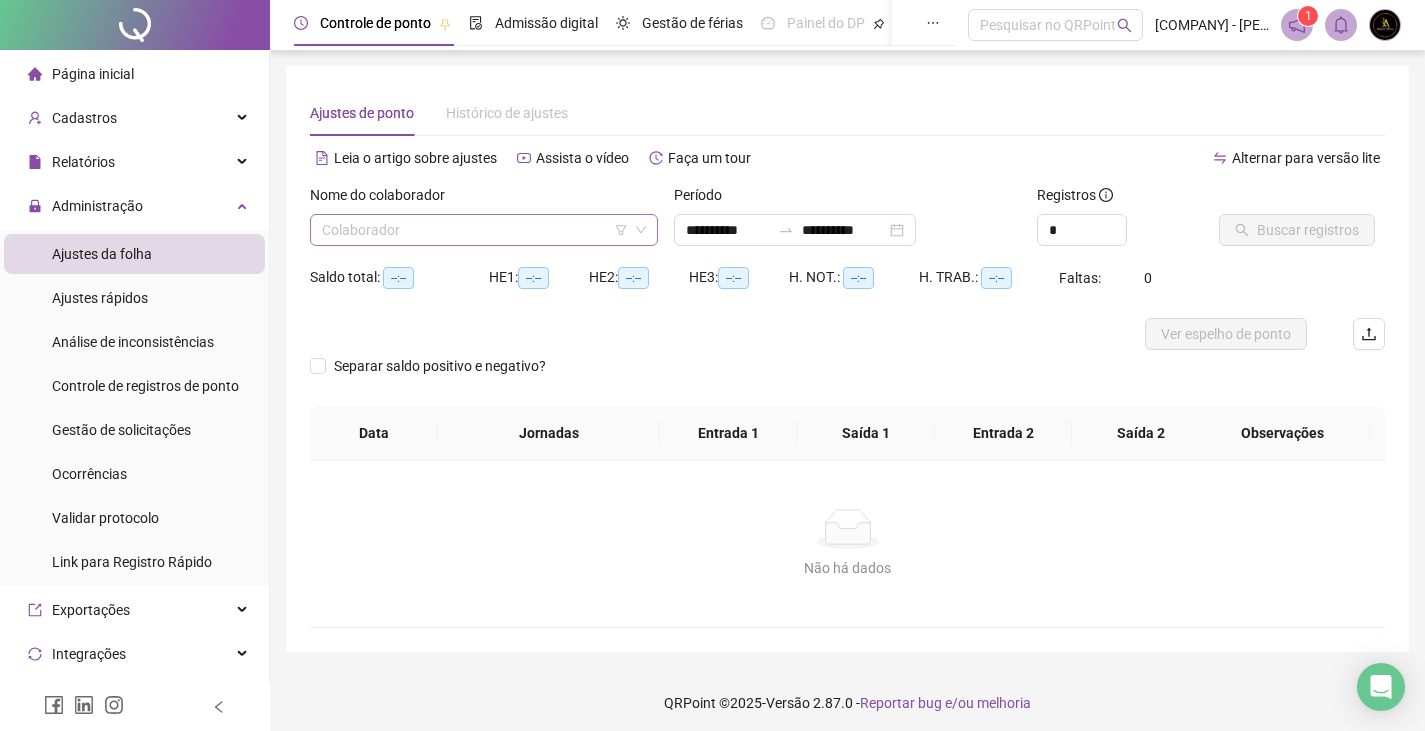 click at bounding box center (478, 230) 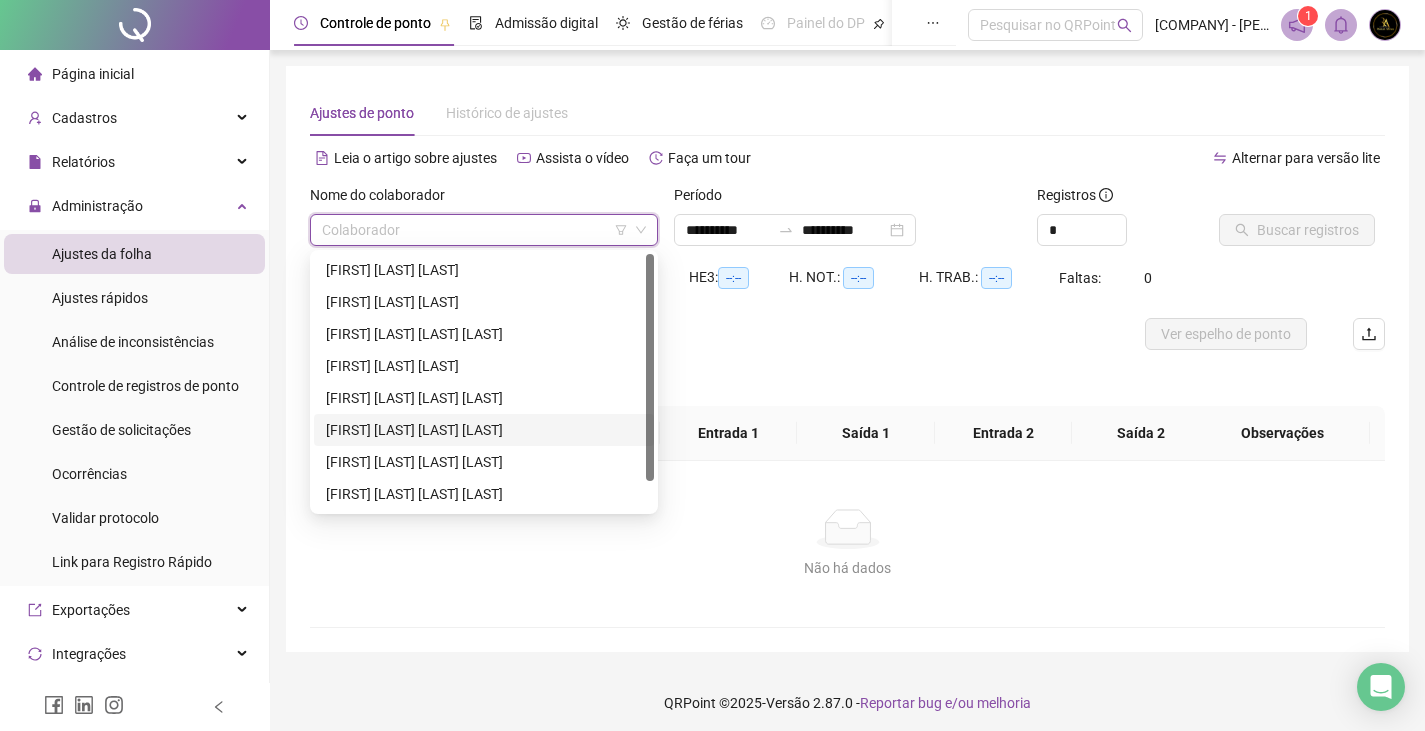 click on "[FIRST] [LAST] [LAST] [LAST]" at bounding box center [484, 430] 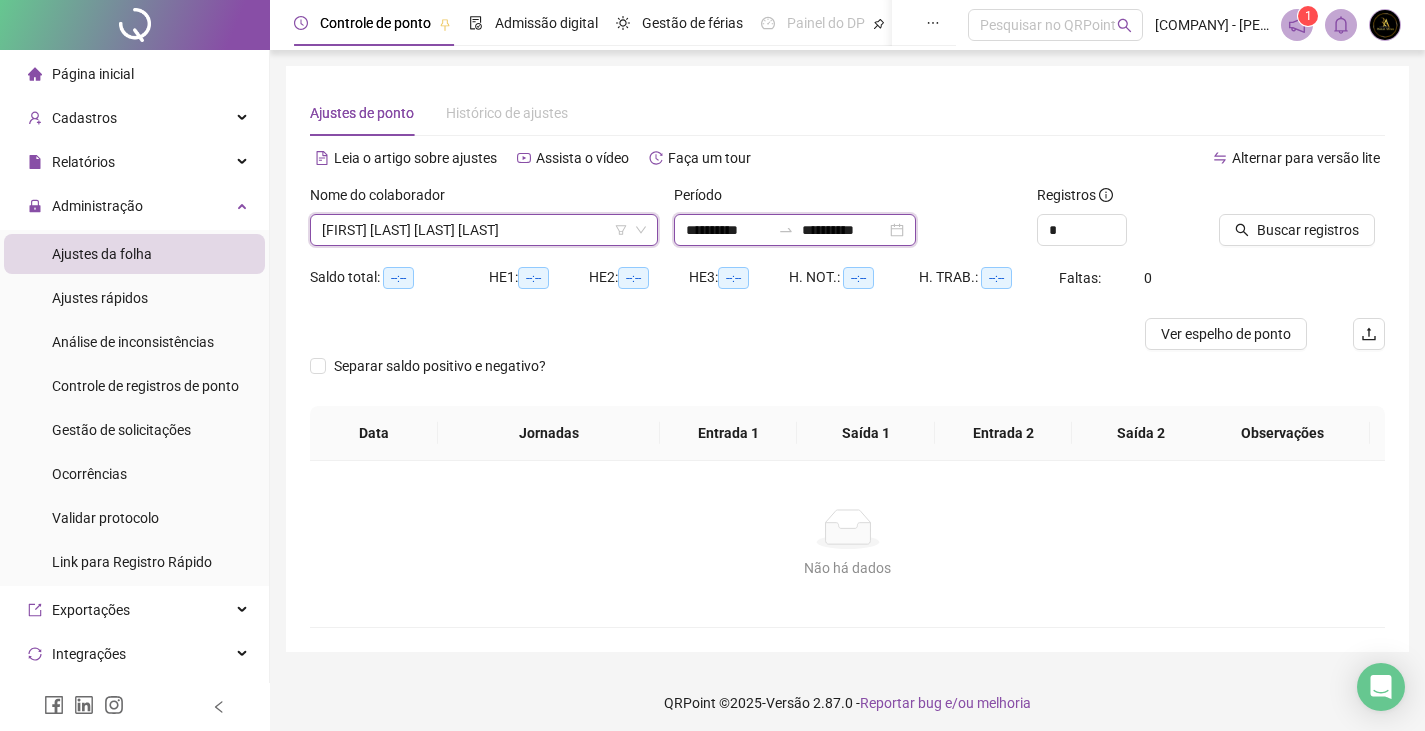 click on "**********" at bounding box center (844, 230) 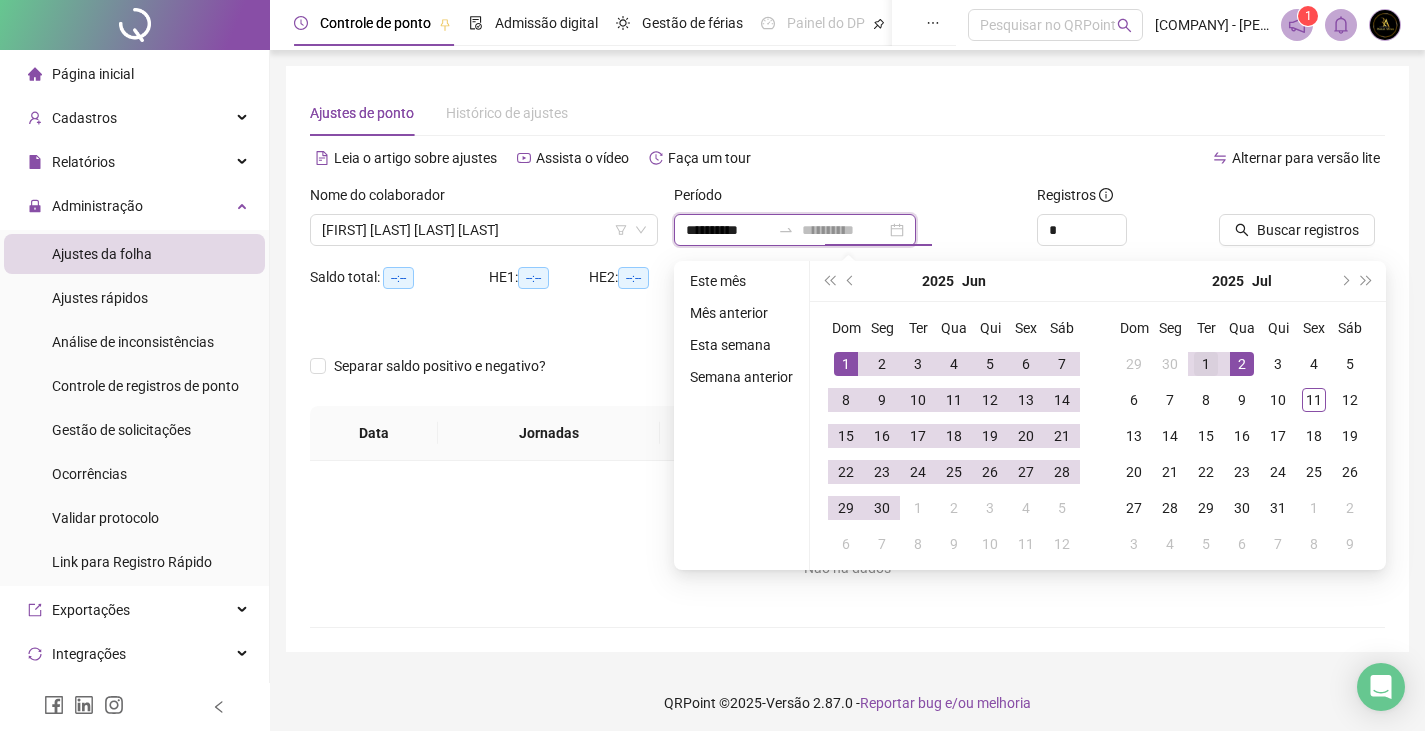 type on "**********" 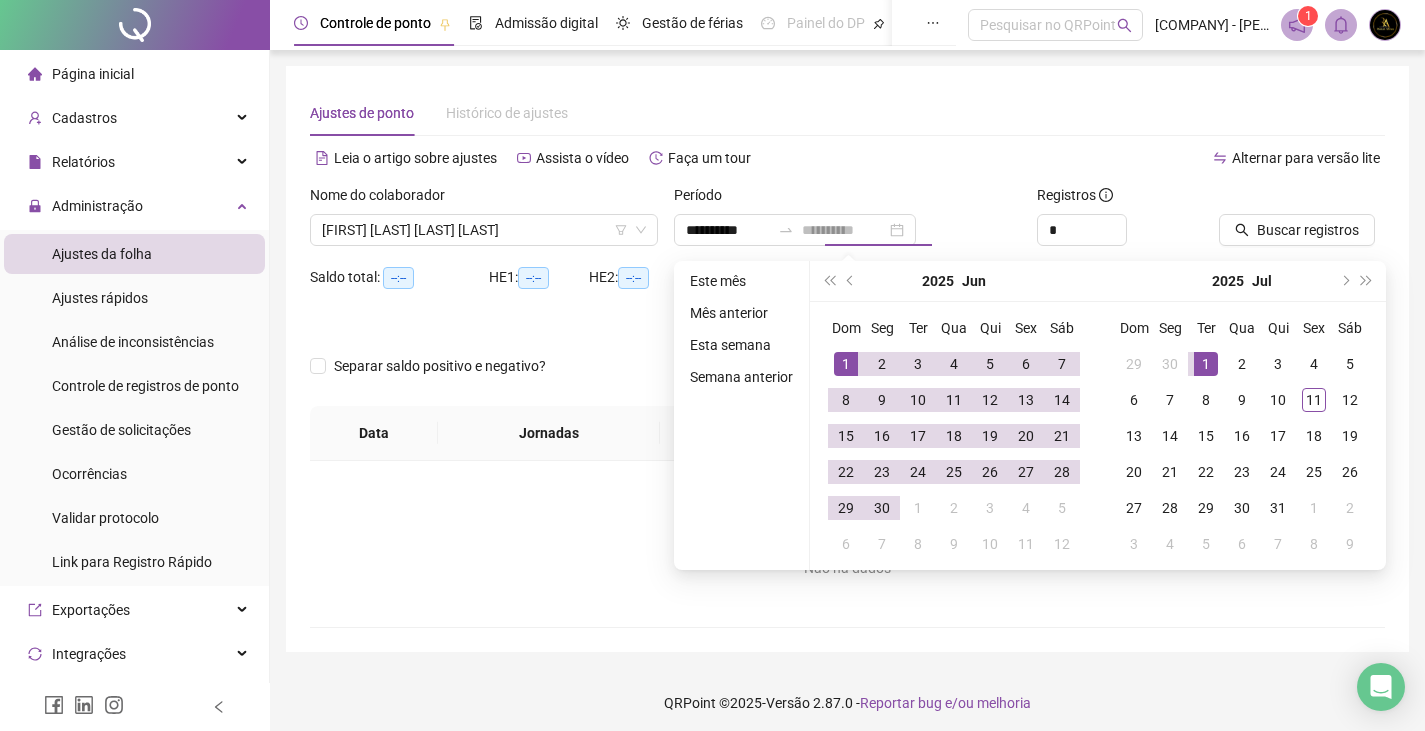 click on "1" at bounding box center (1206, 364) 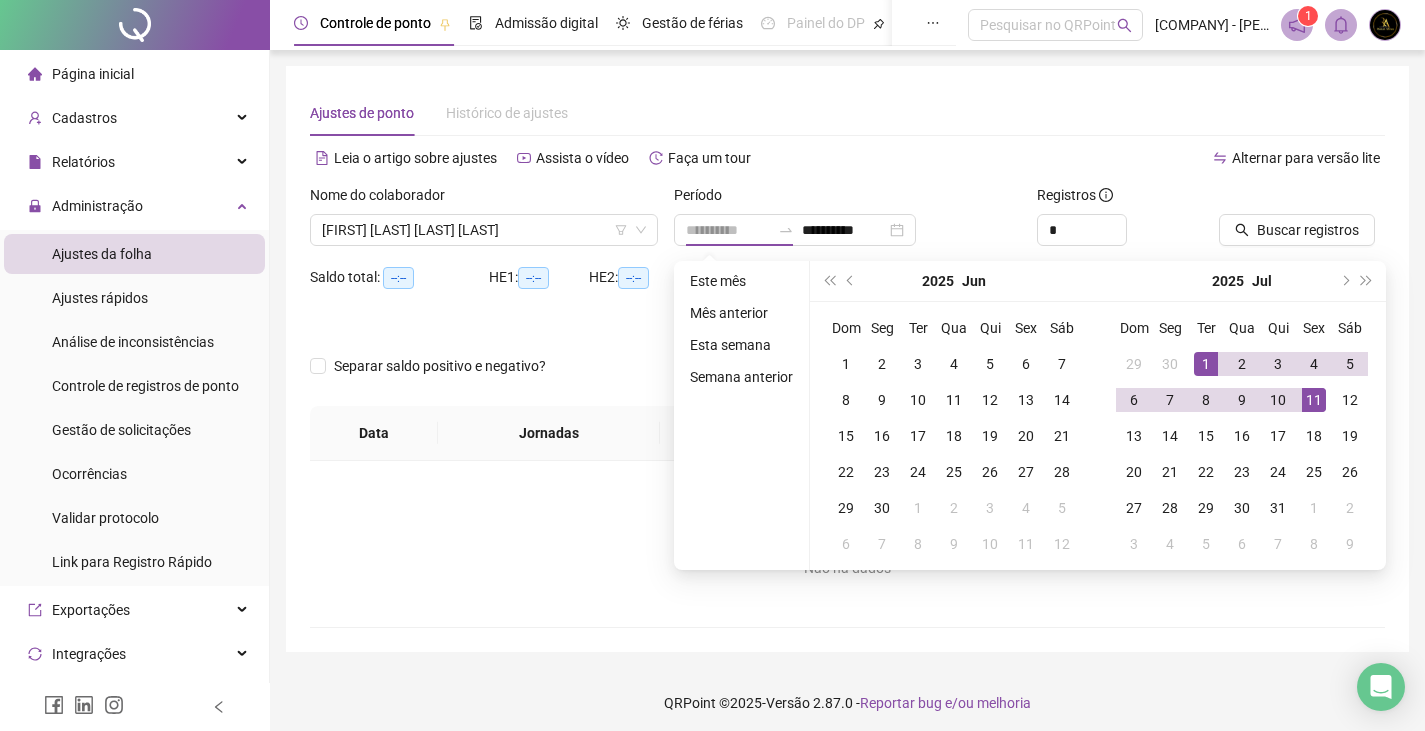 click on "11" at bounding box center [1314, 400] 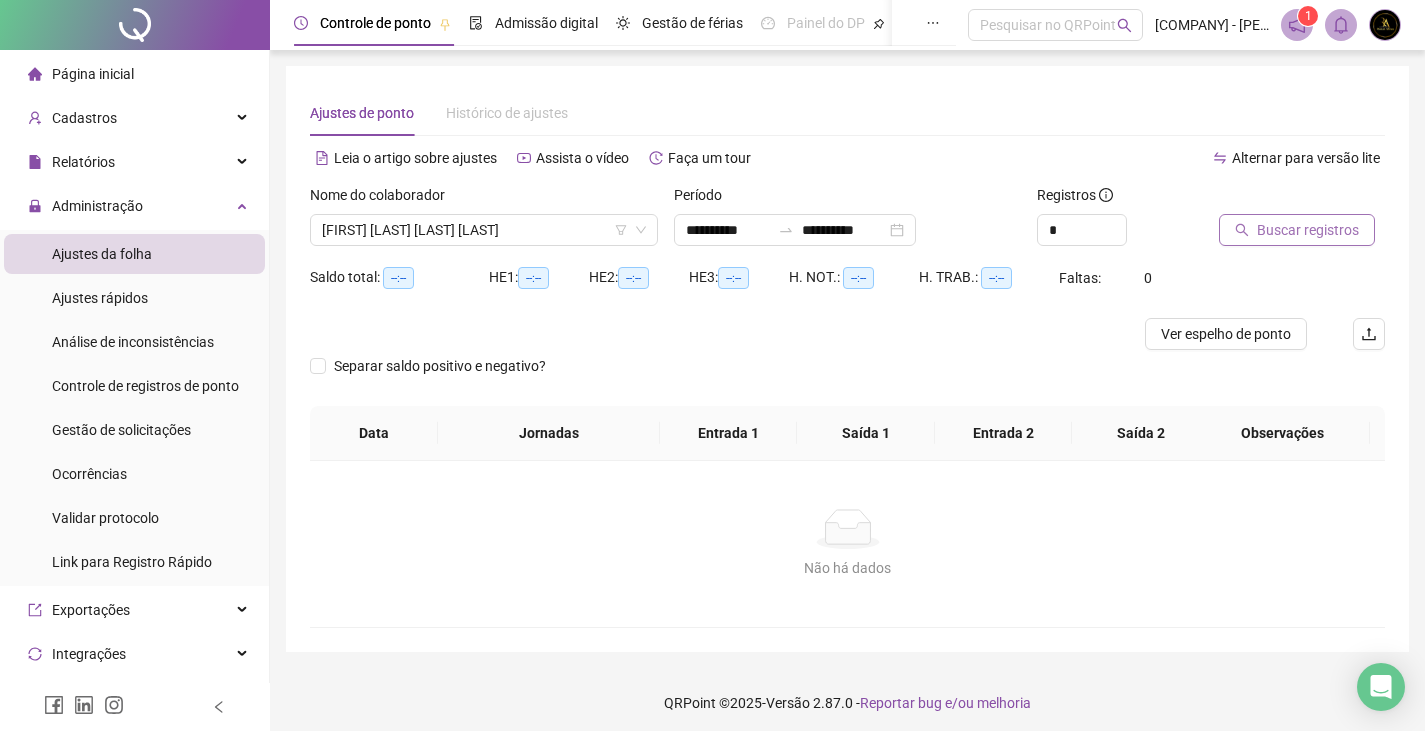 click on "Buscar registros" at bounding box center (1308, 230) 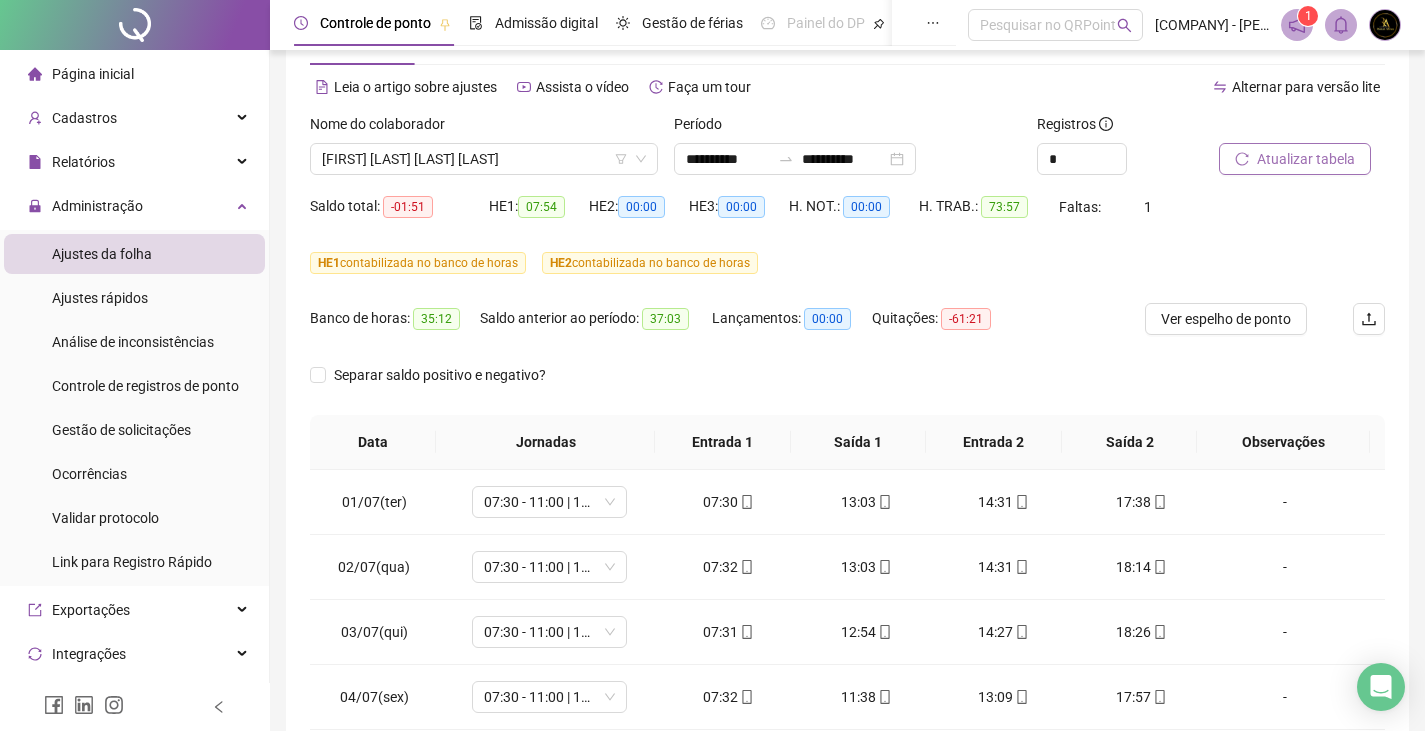 scroll, scrollTop: 100, scrollLeft: 0, axis: vertical 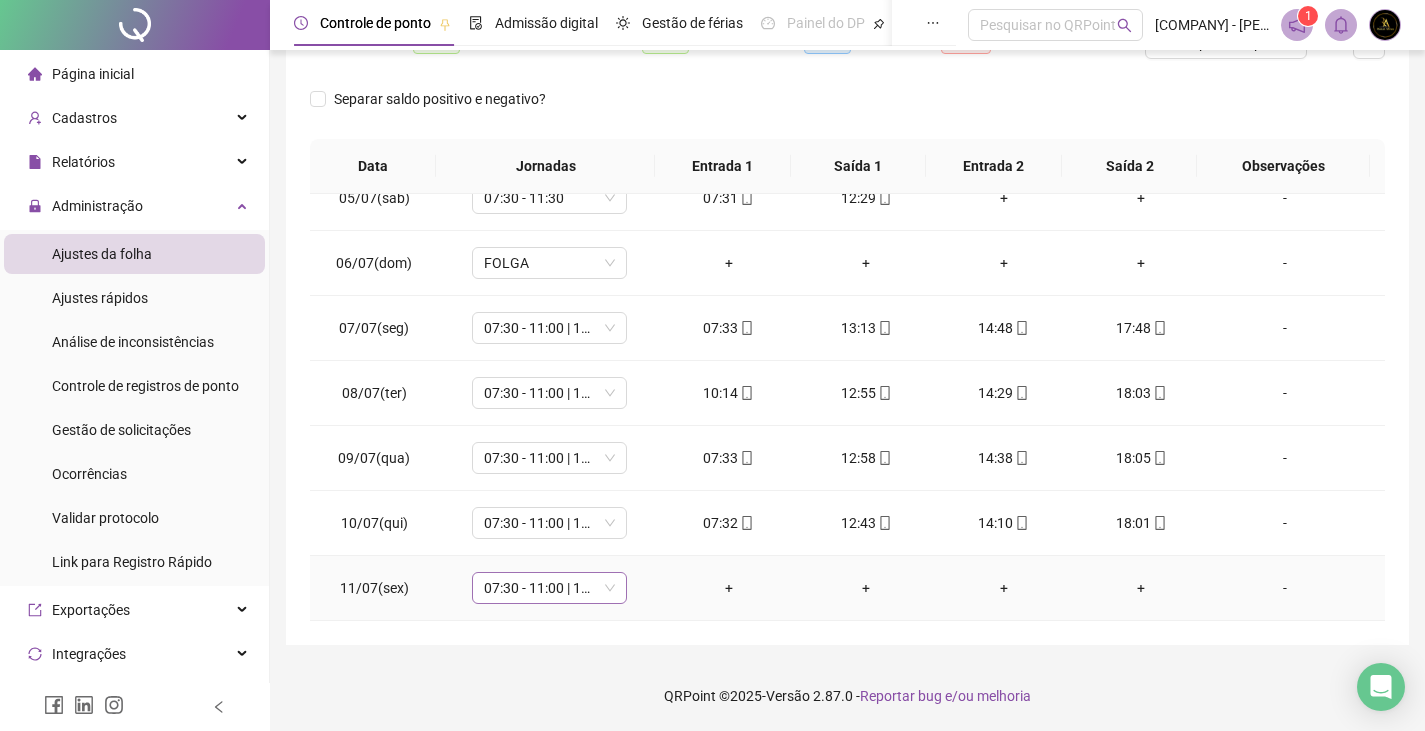 click on "07:30 - 11:00 | 13:00 - 17:30" at bounding box center [549, 588] 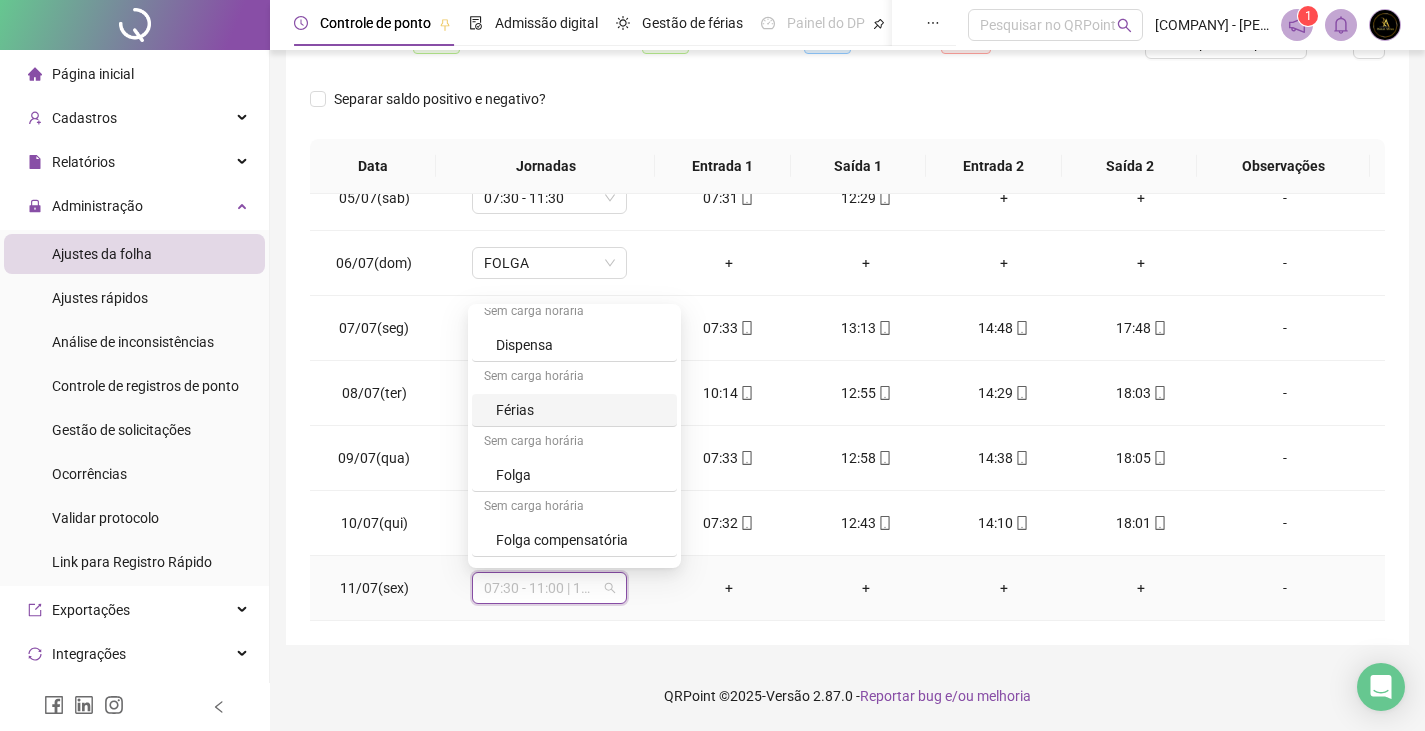 scroll, scrollTop: 500, scrollLeft: 0, axis: vertical 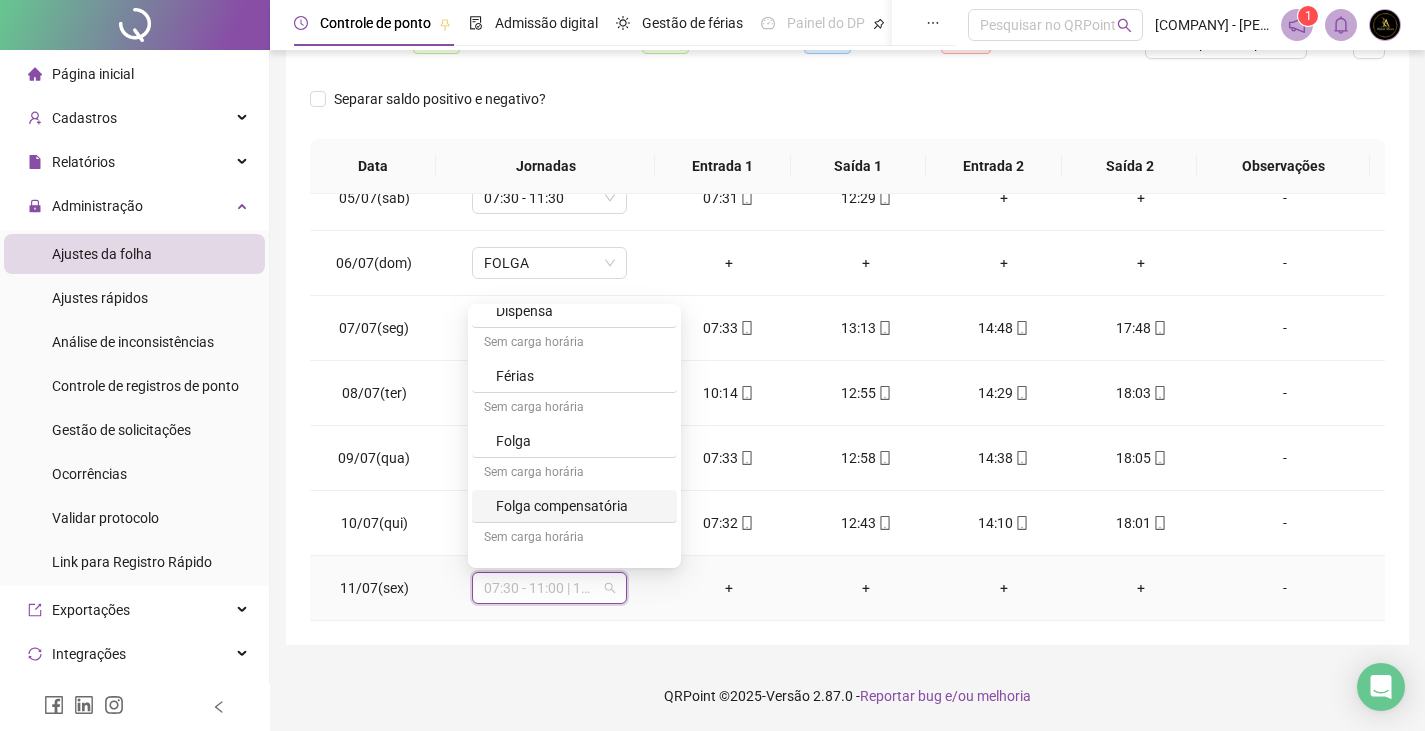 click on "Folga compensatória" at bounding box center [580, 506] 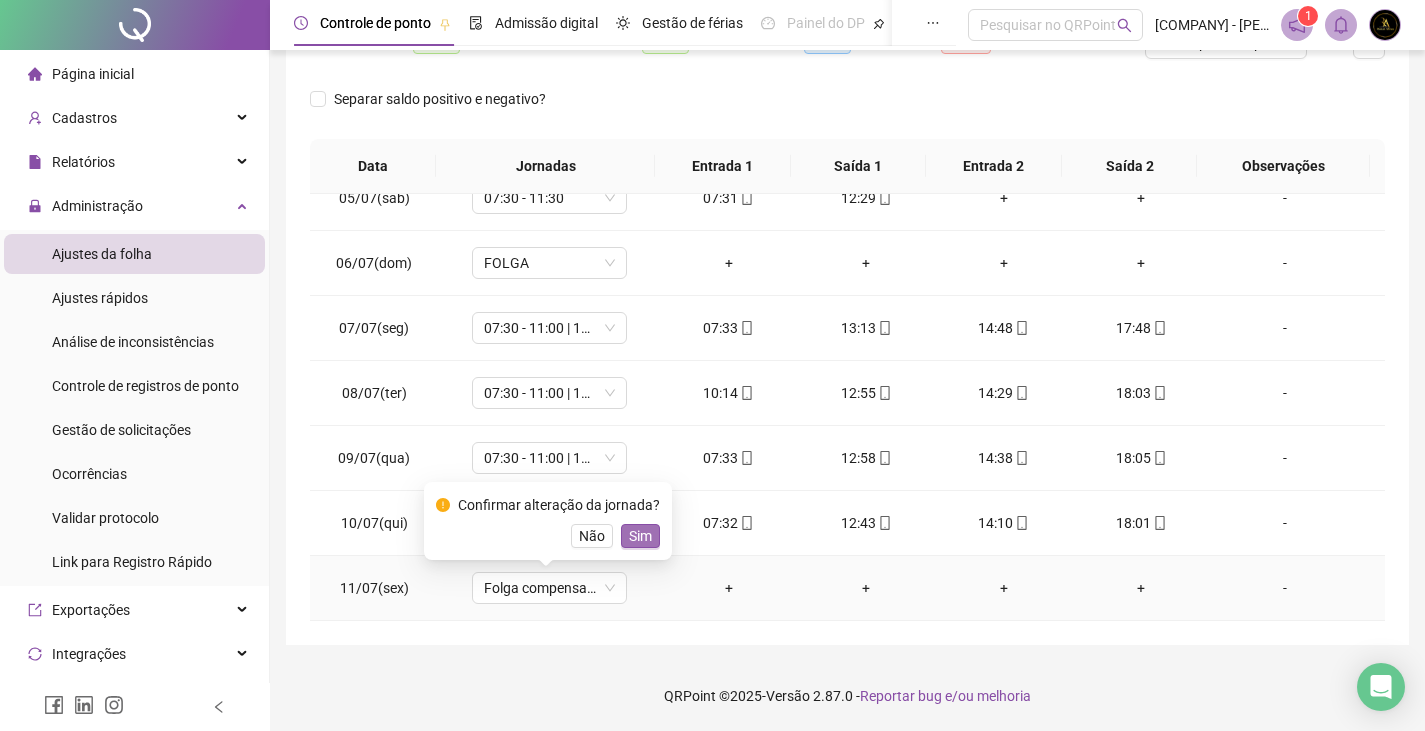 click on "Sim" at bounding box center [640, 536] 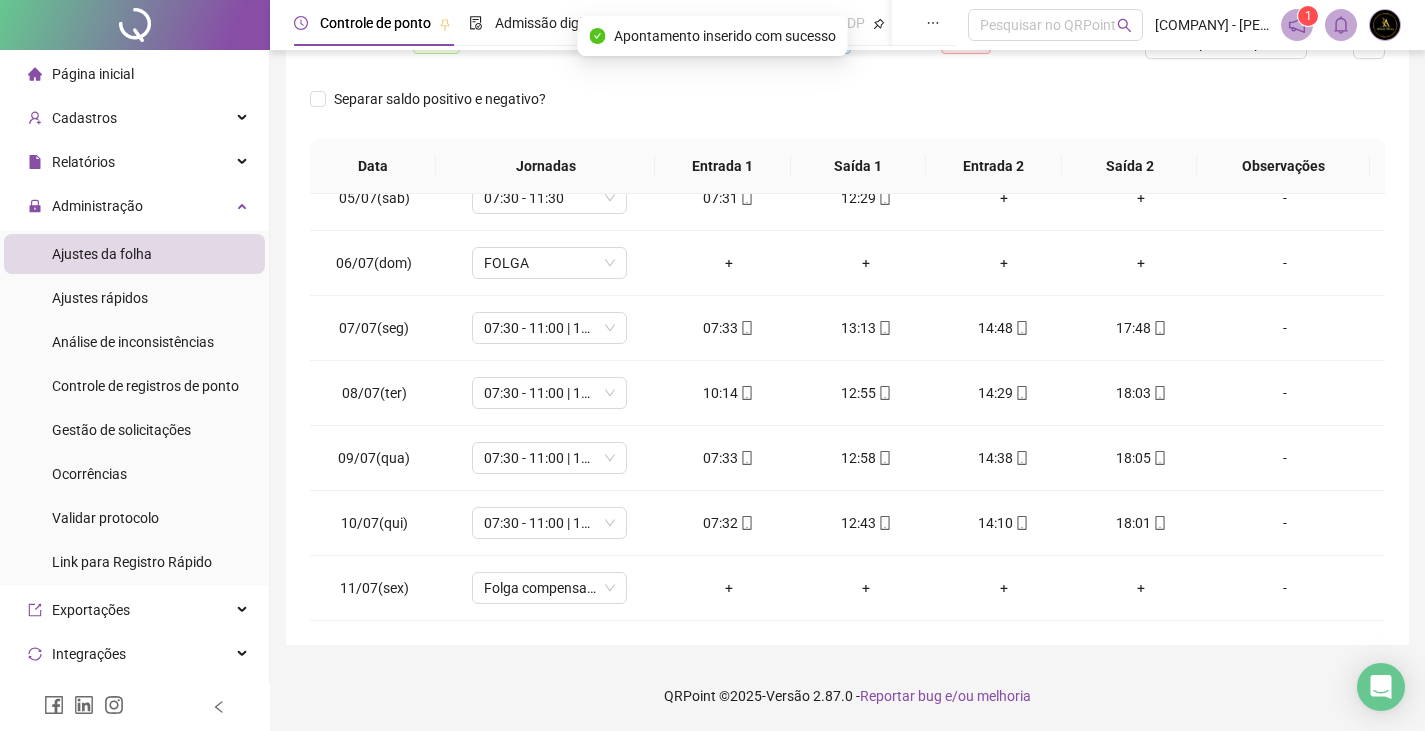 scroll, scrollTop: 8, scrollLeft: 0, axis: vertical 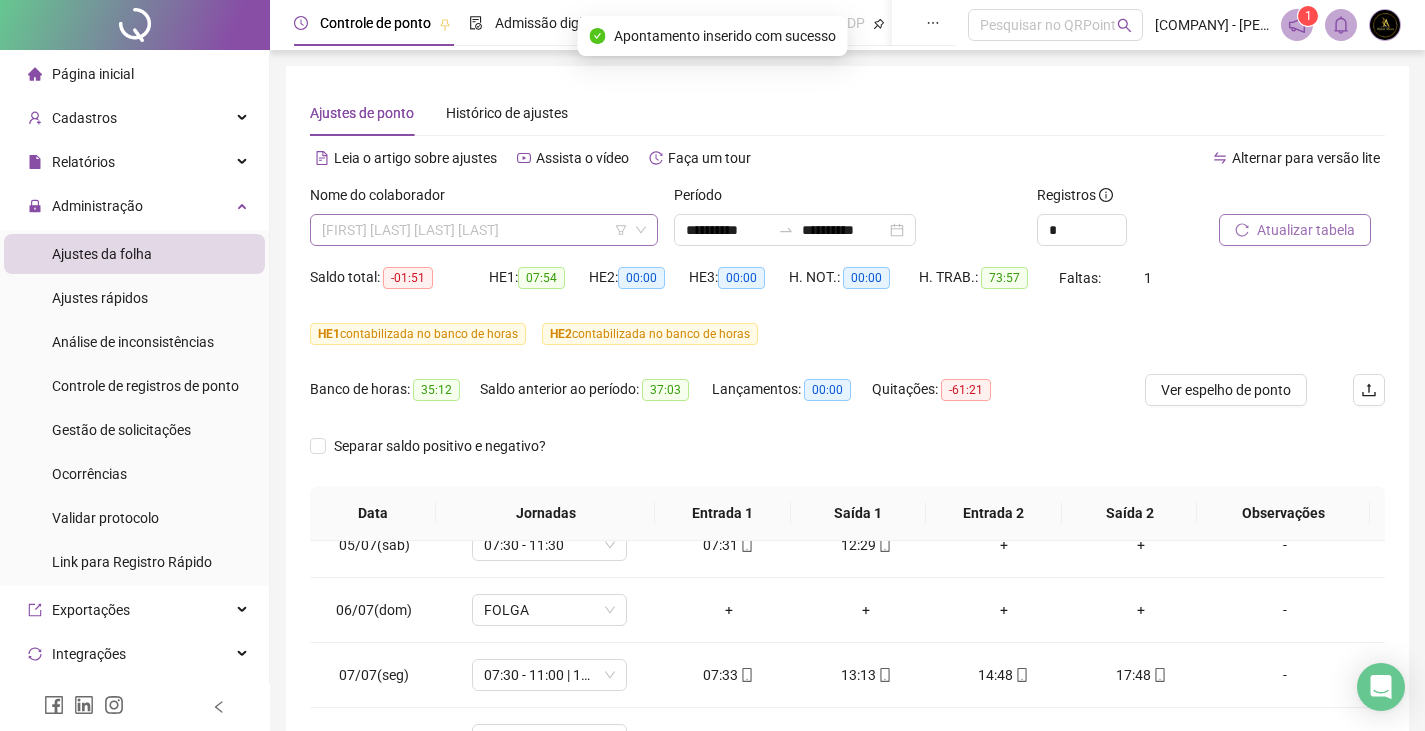 click on "[FIRST] [LAST] [LAST] [LAST]" at bounding box center [484, 230] 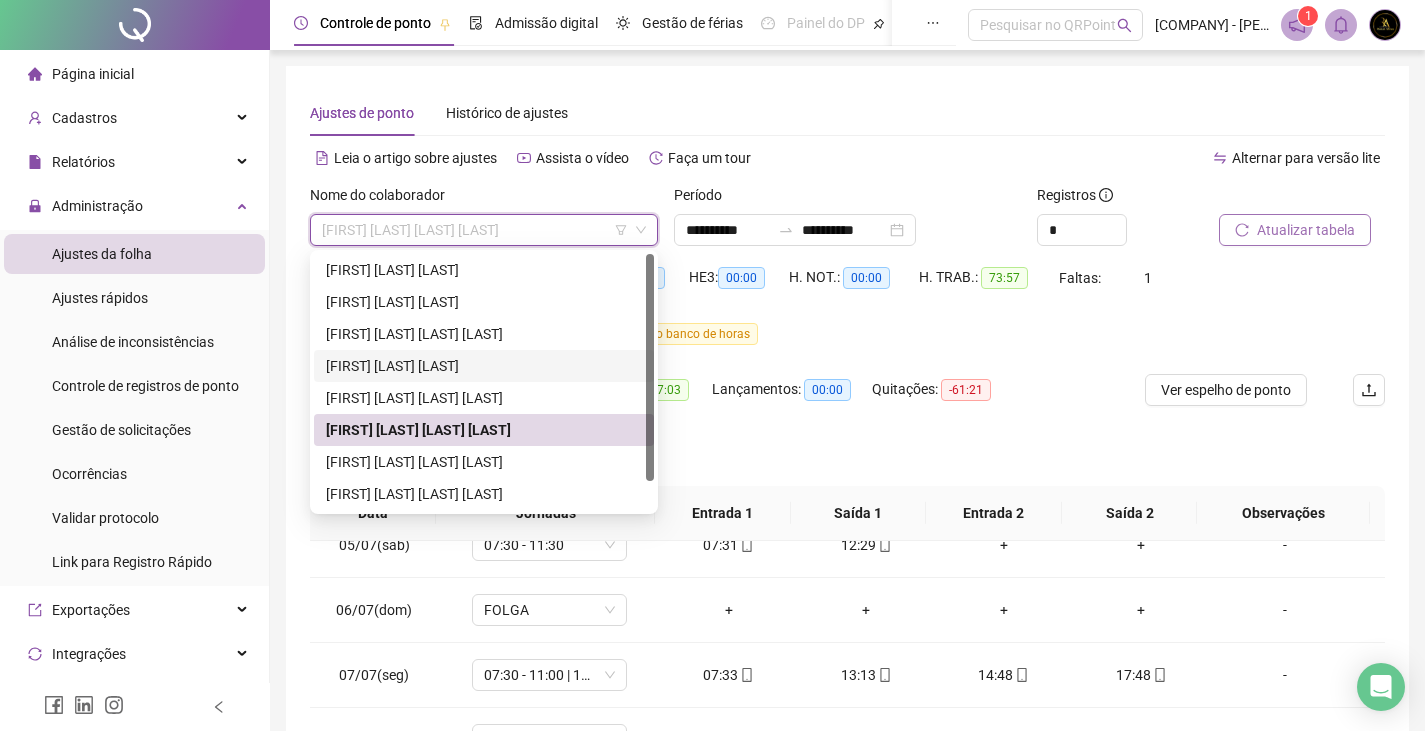 drag, startPoint x: 443, startPoint y: 356, endPoint x: 456, endPoint y: 355, distance: 13.038404 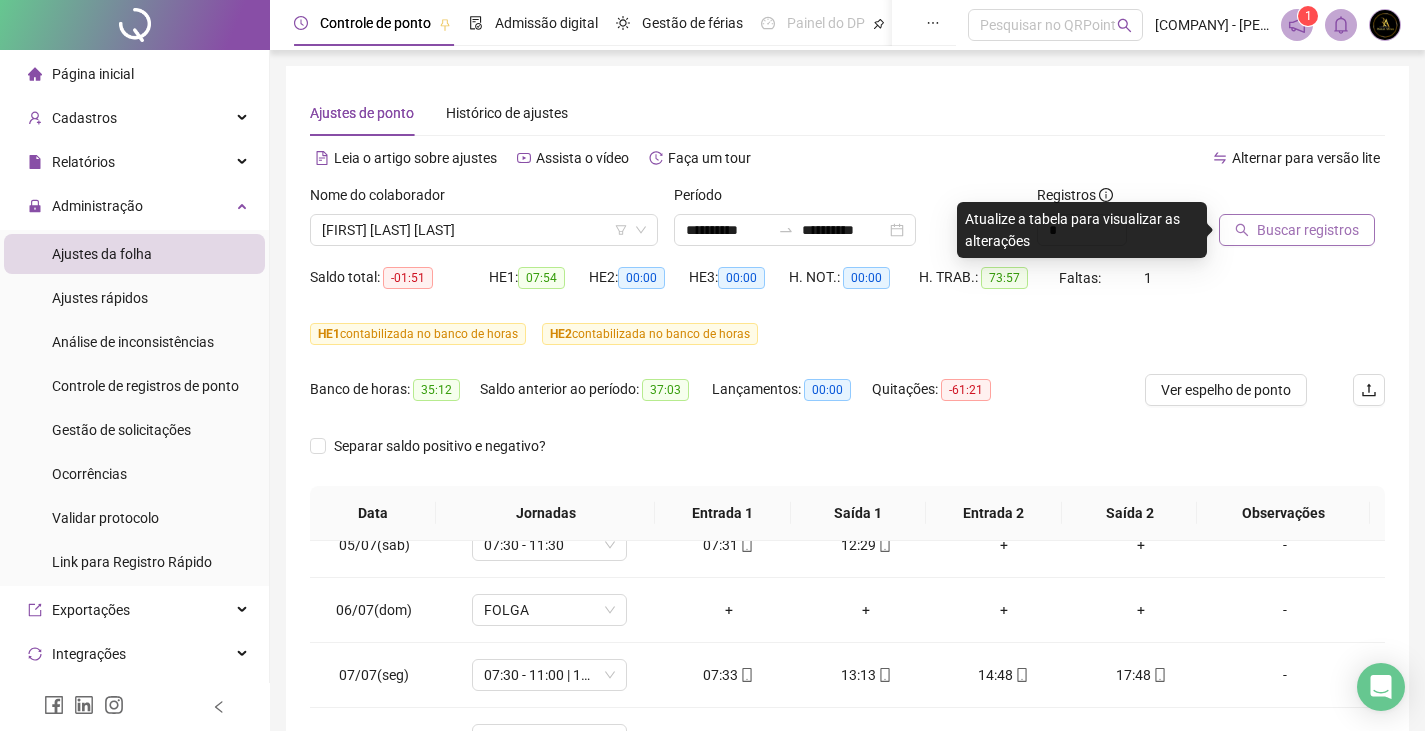 click at bounding box center [1277, 199] 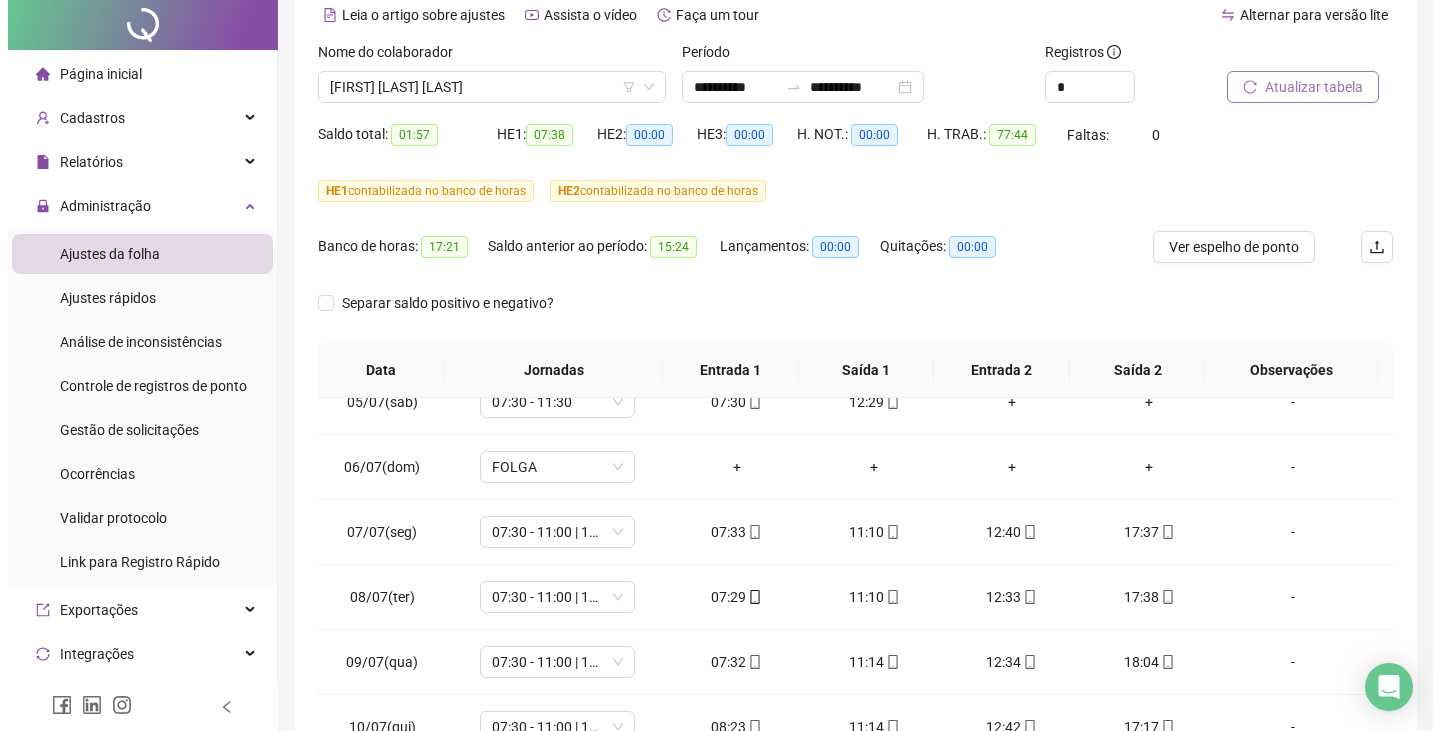 scroll, scrollTop: 0, scrollLeft: 0, axis: both 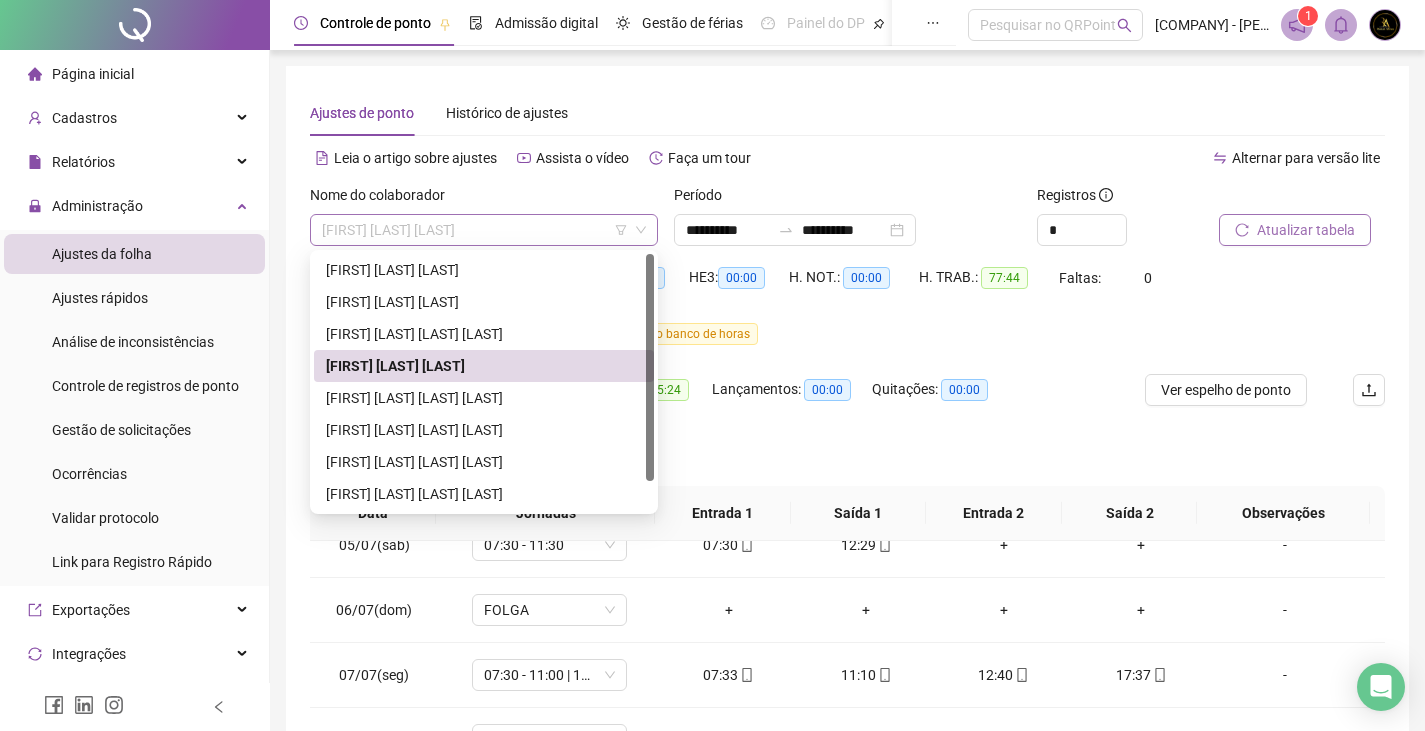 click on "[FIRST] [LAST] [LAST]" at bounding box center (484, 230) 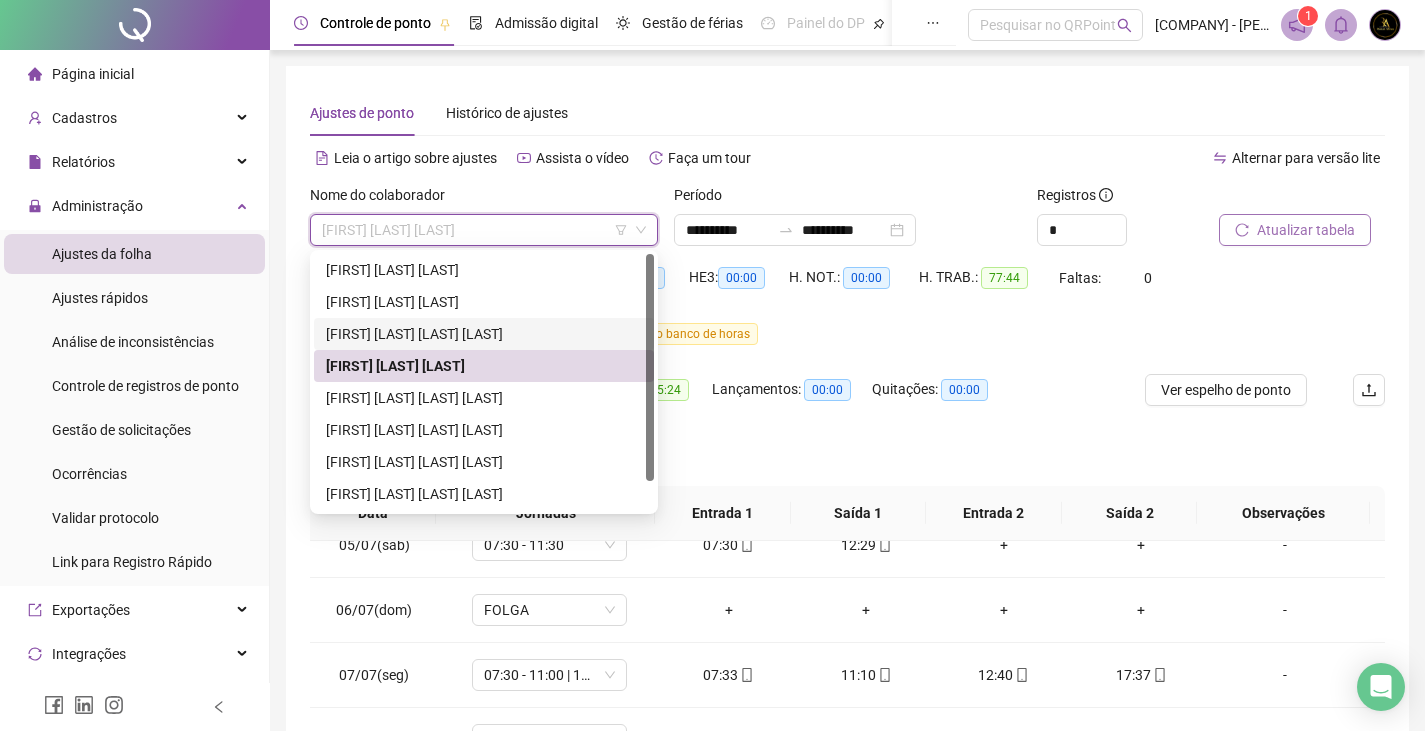 click on "[FIRST] [LAST] [LAST] [LAST]" at bounding box center (484, 334) 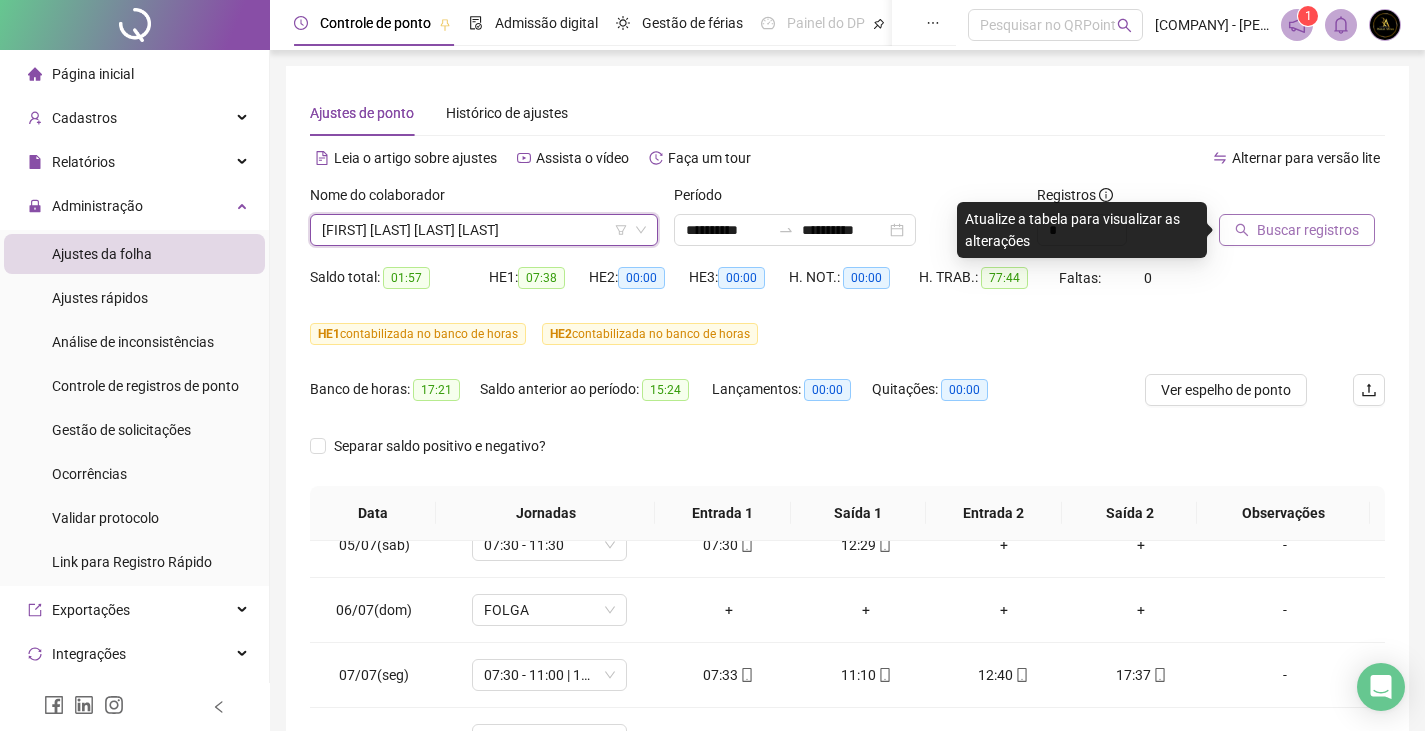 click on "Buscar registros" at bounding box center [1308, 230] 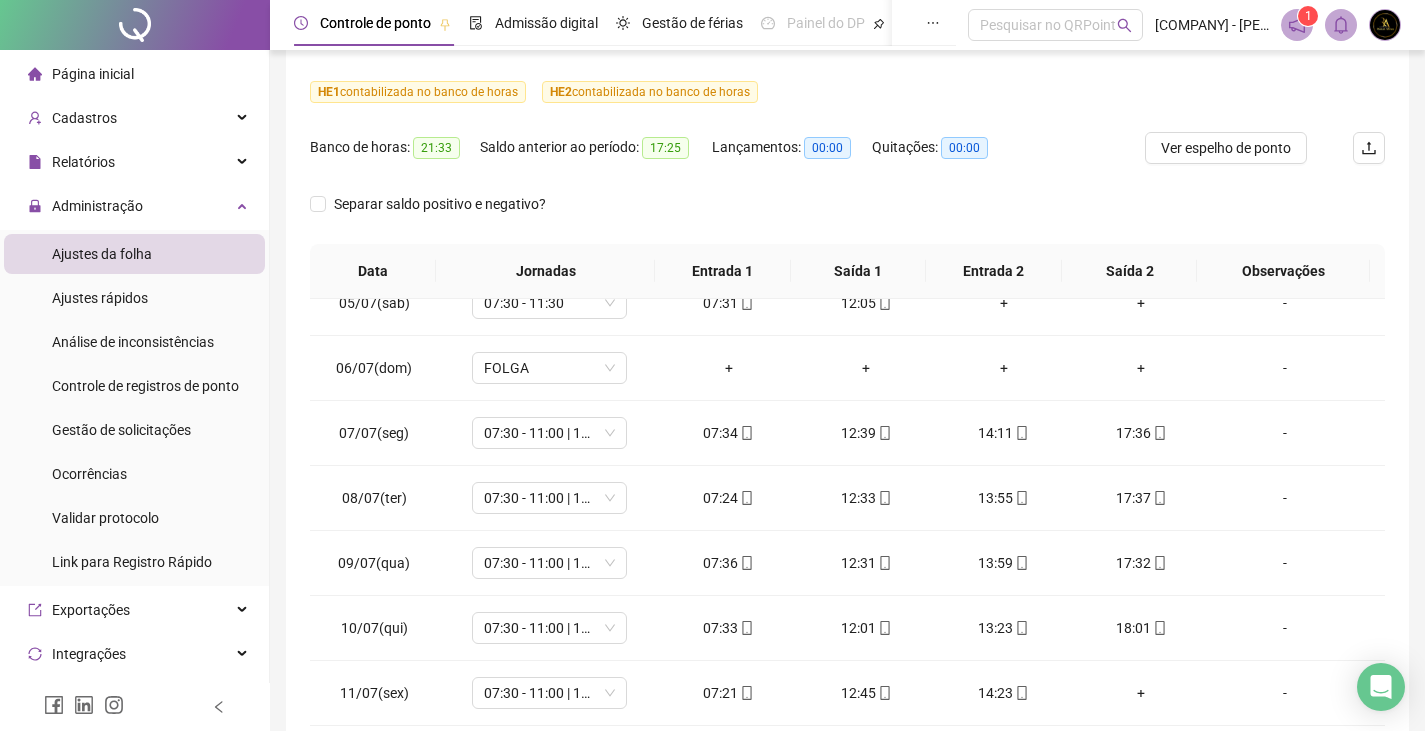 scroll, scrollTop: 0, scrollLeft: 0, axis: both 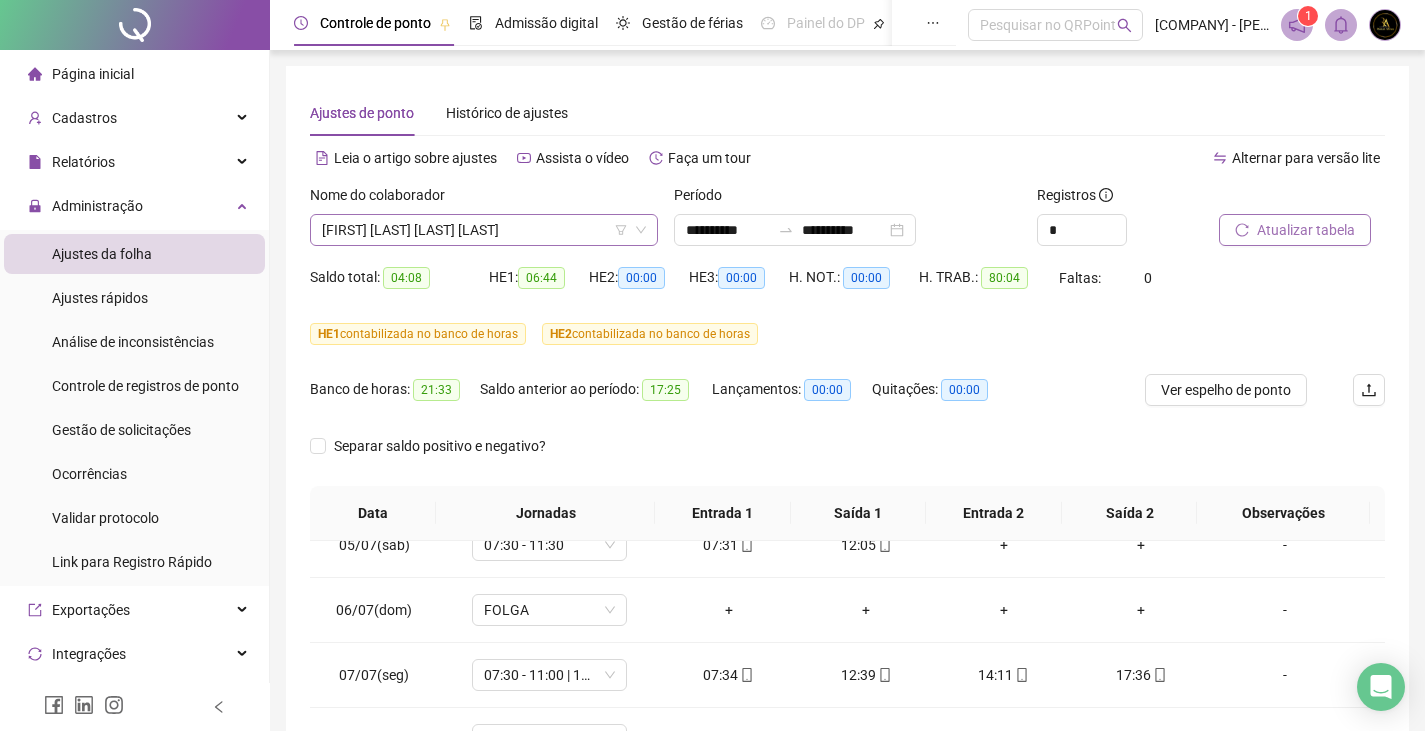 click on "[FIRST] [LAST] [LAST] [LAST]" at bounding box center (484, 230) 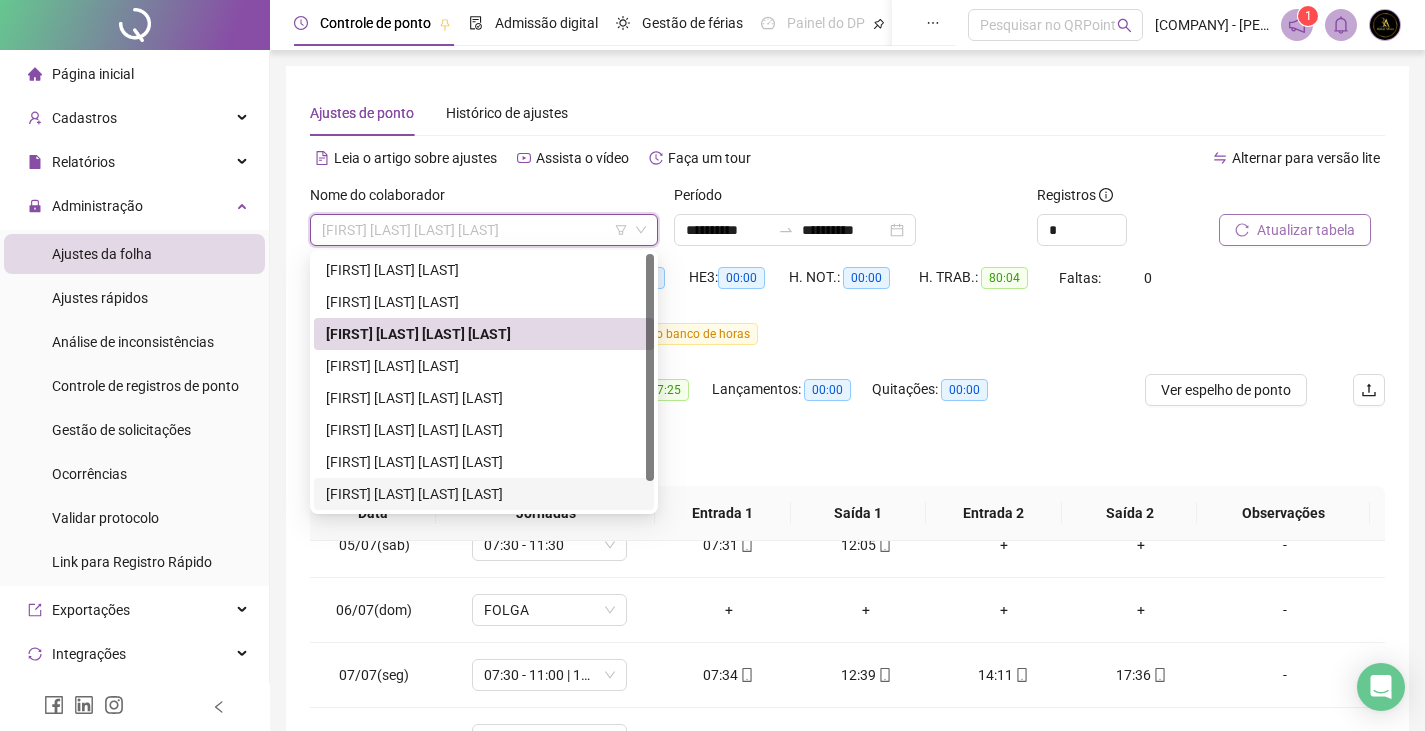 click on "[FIRST] [LAST] [LAST] [LAST]" at bounding box center [484, 494] 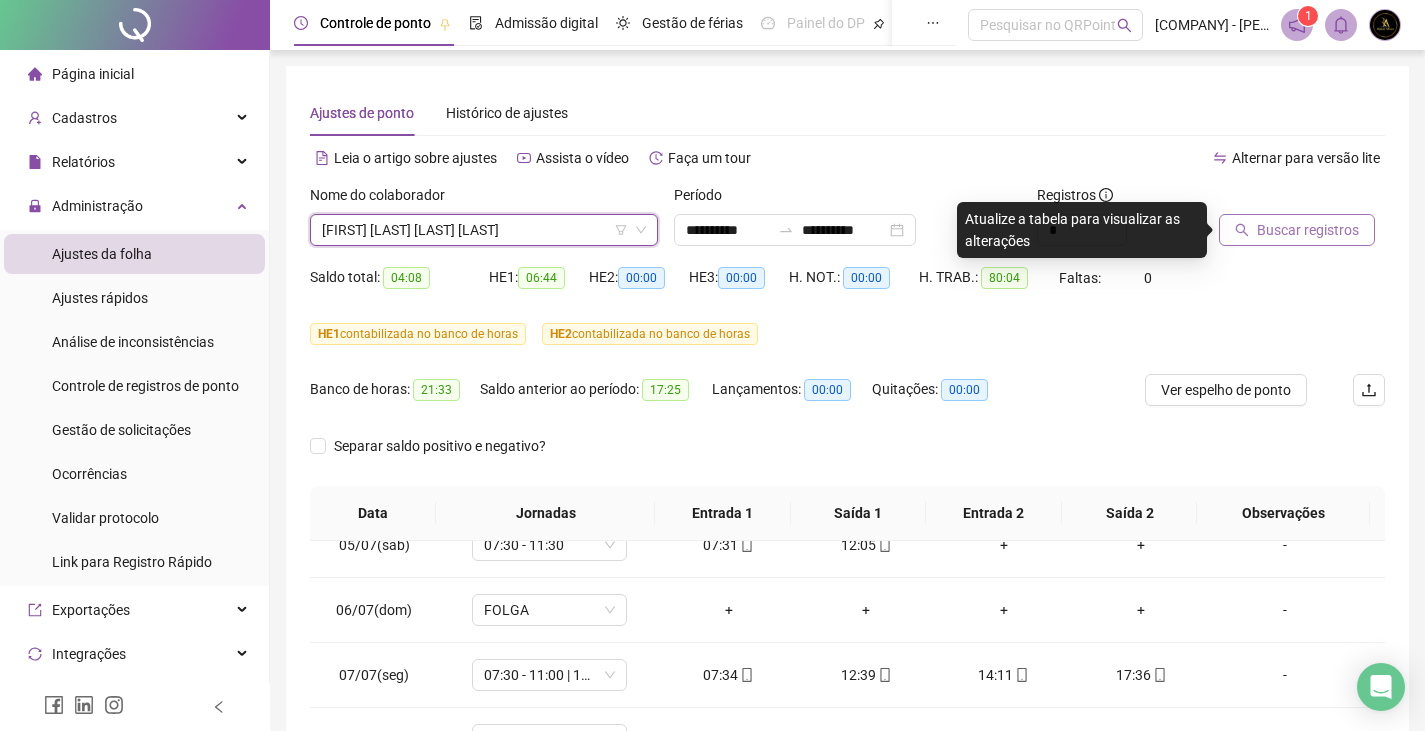 click 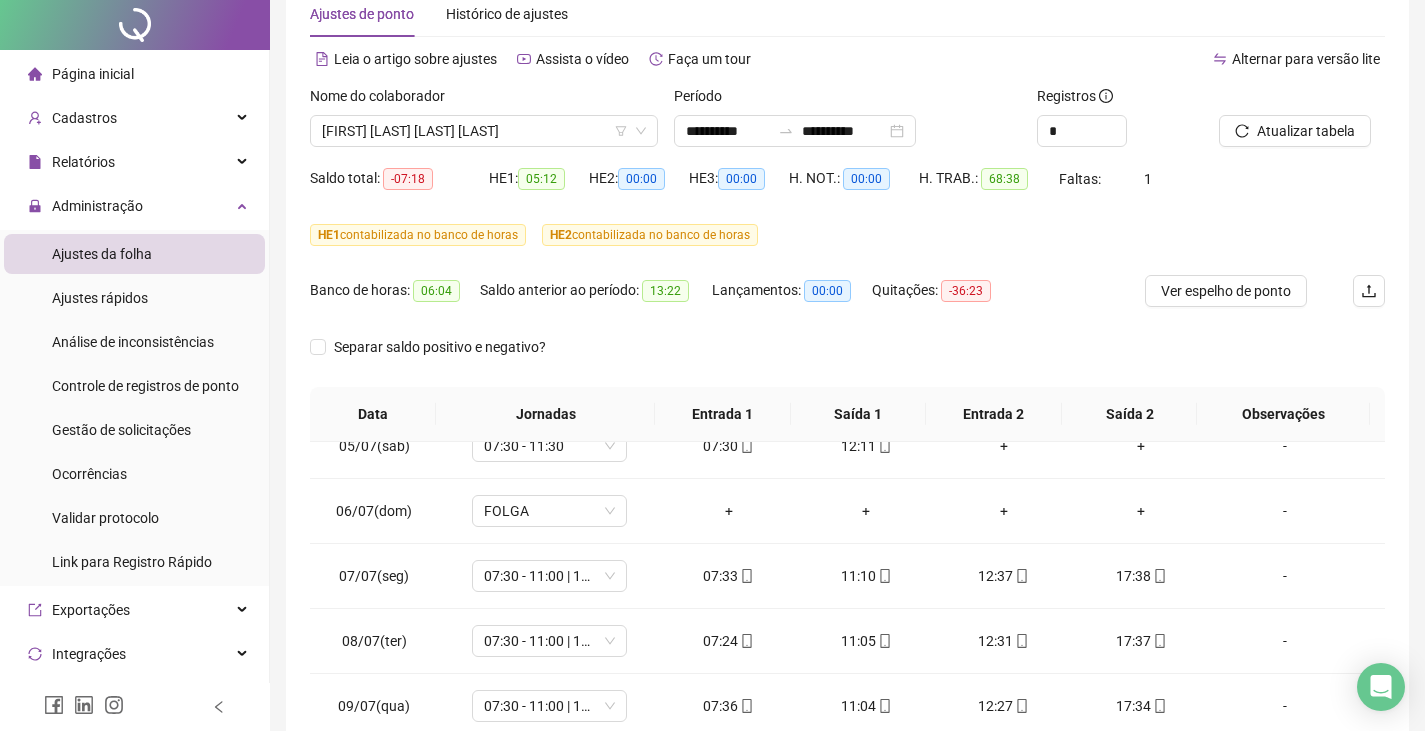 scroll, scrollTop: 0, scrollLeft: 0, axis: both 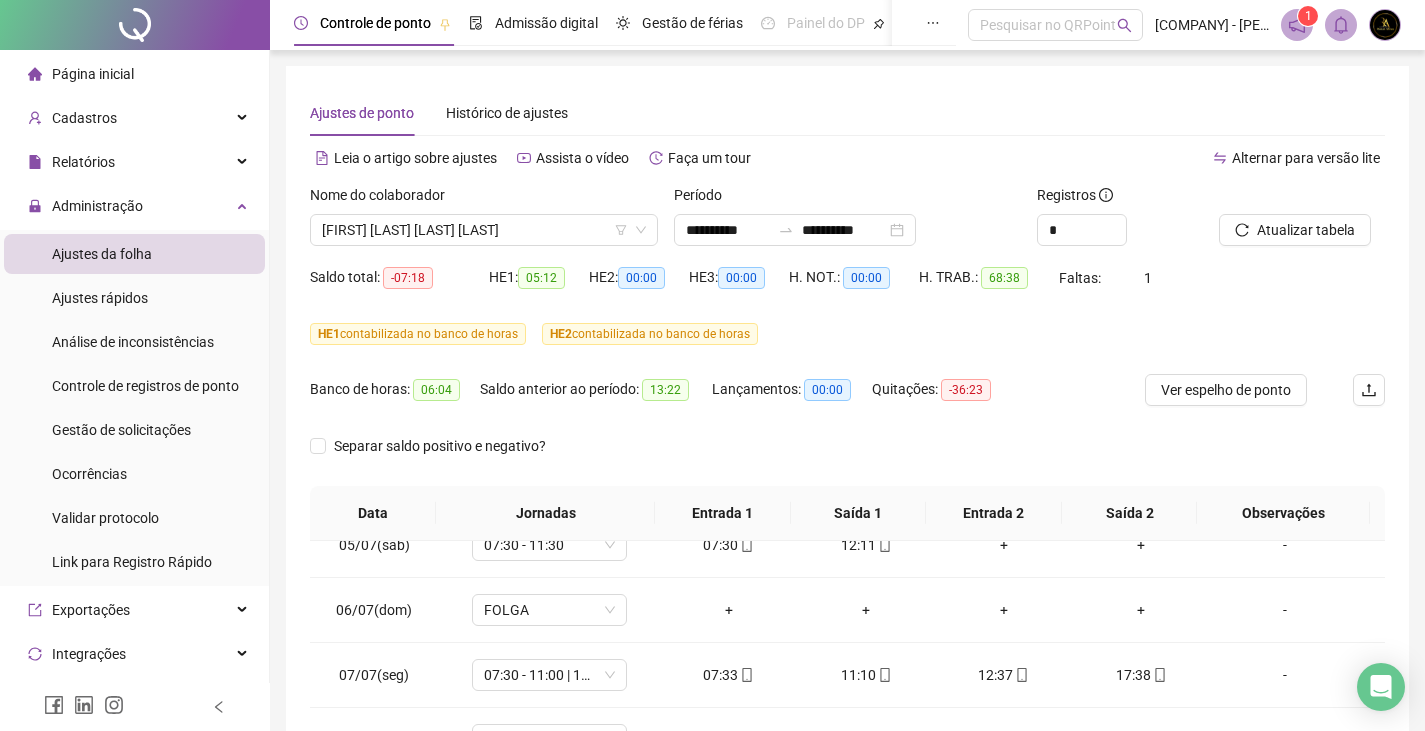 click at bounding box center (1385, 25) 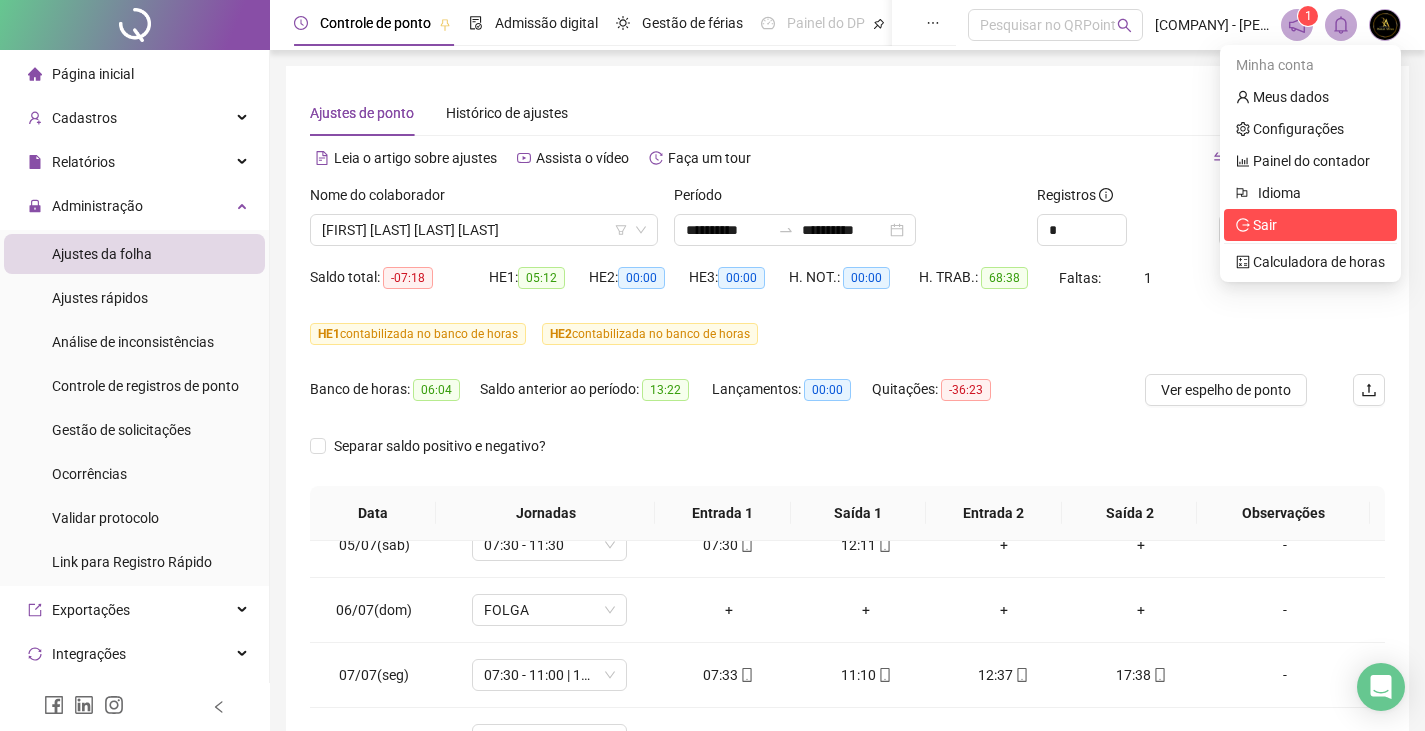 click on "Sair" at bounding box center (1310, 225) 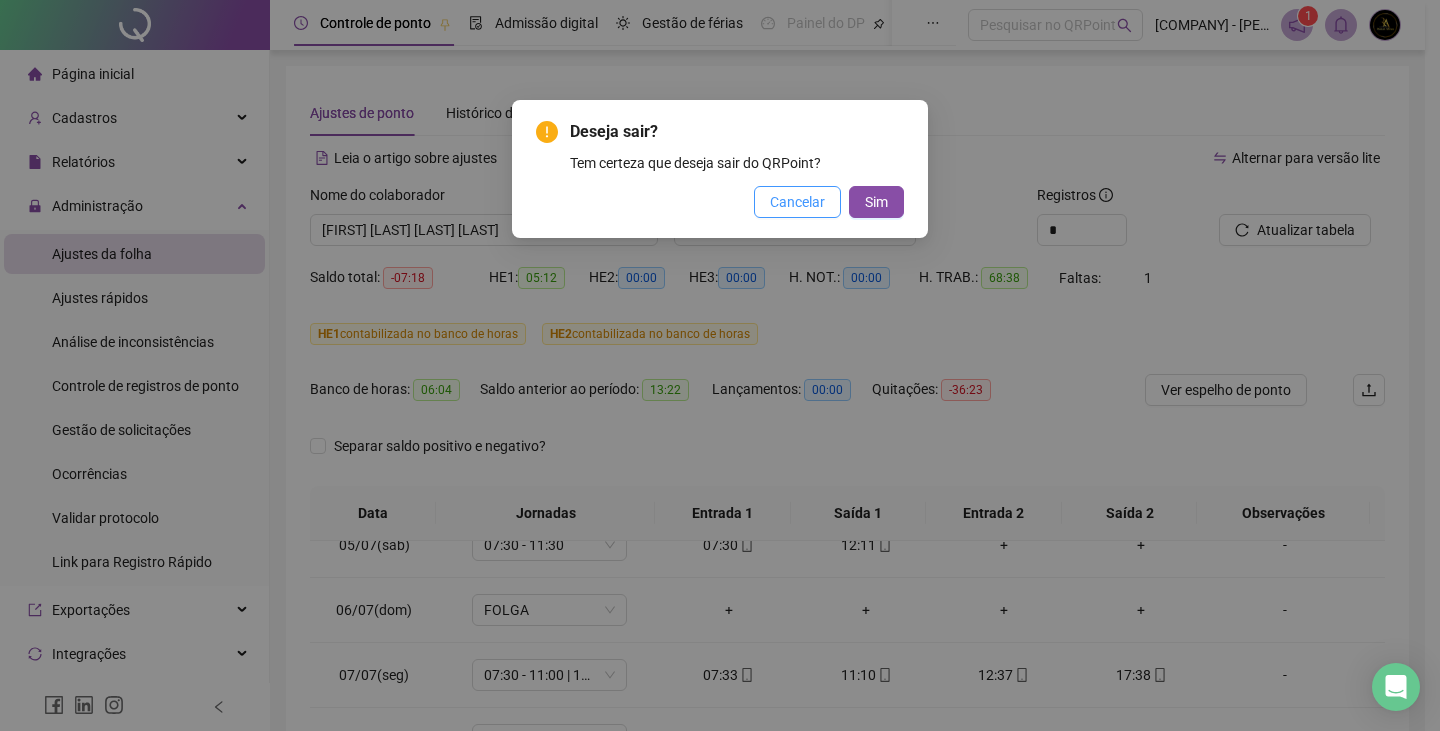 click on "Cancelar" at bounding box center (797, 202) 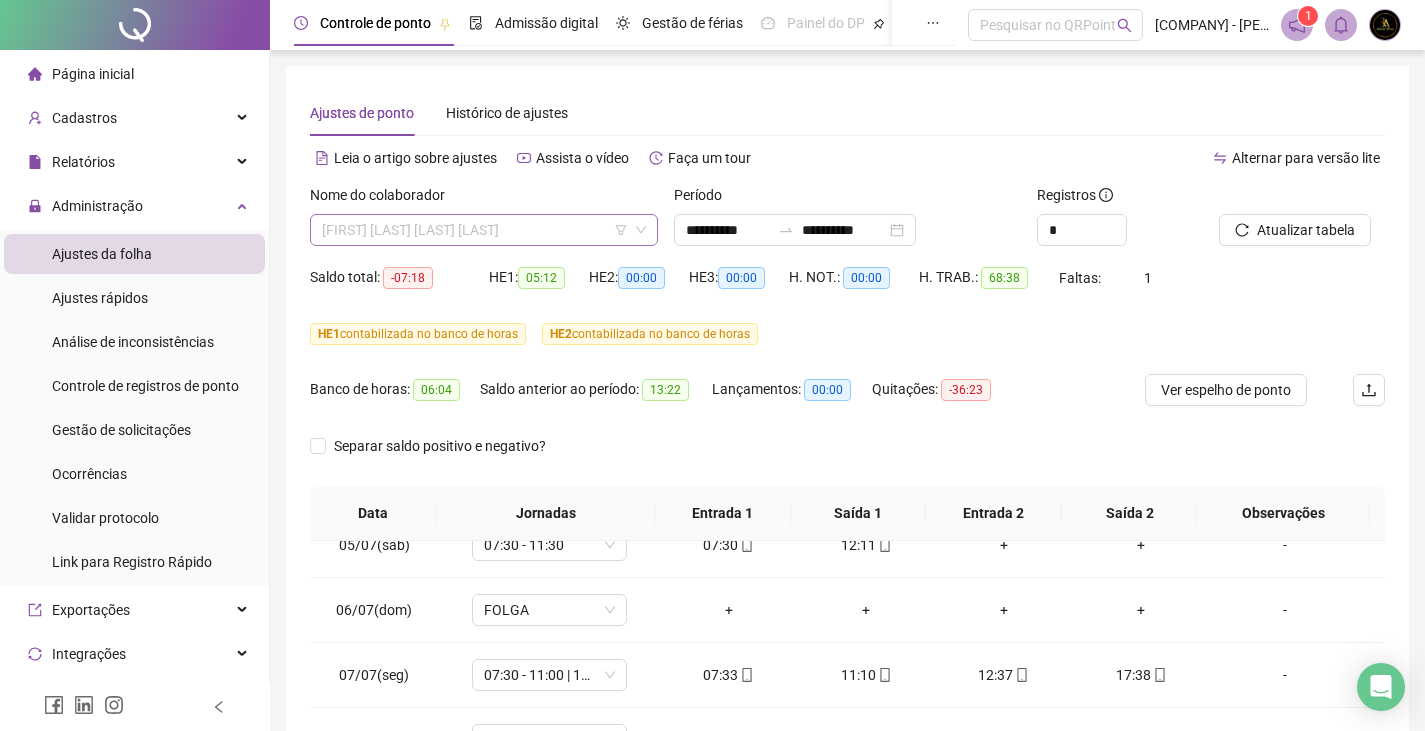 click on "[FIRST] [LAST] [LAST] [LAST]" at bounding box center [484, 230] 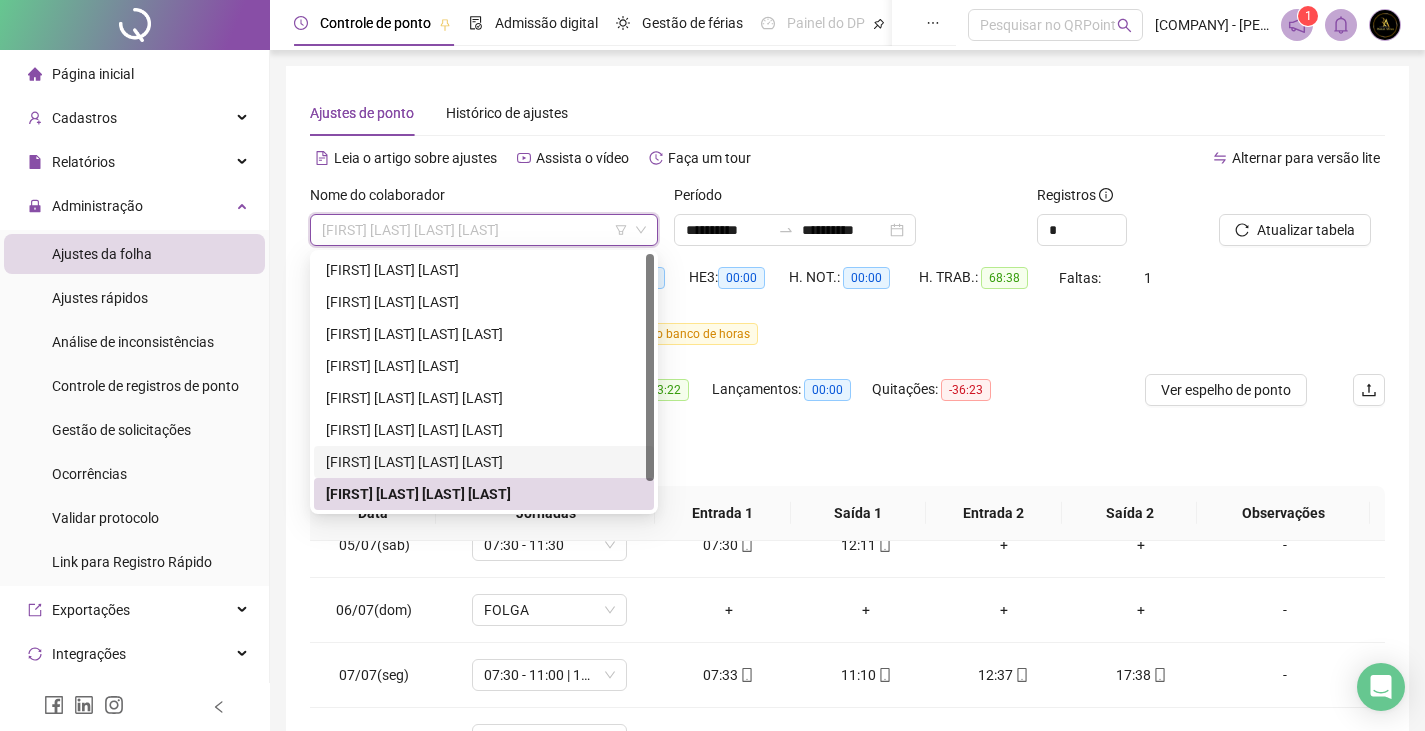 scroll, scrollTop: 32, scrollLeft: 0, axis: vertical 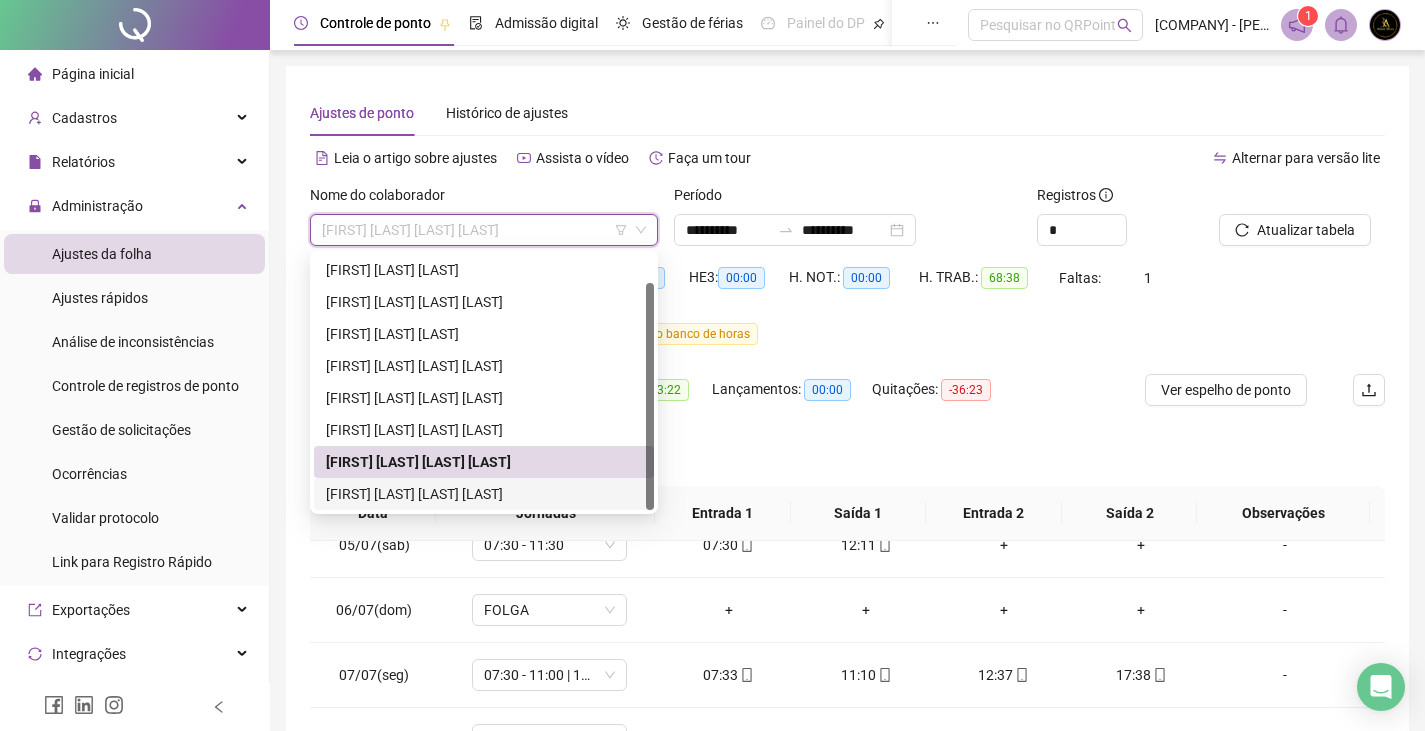 click on "[FIRST] [LAST] [LAST] [LAST]" at bounding box center (484, 494) 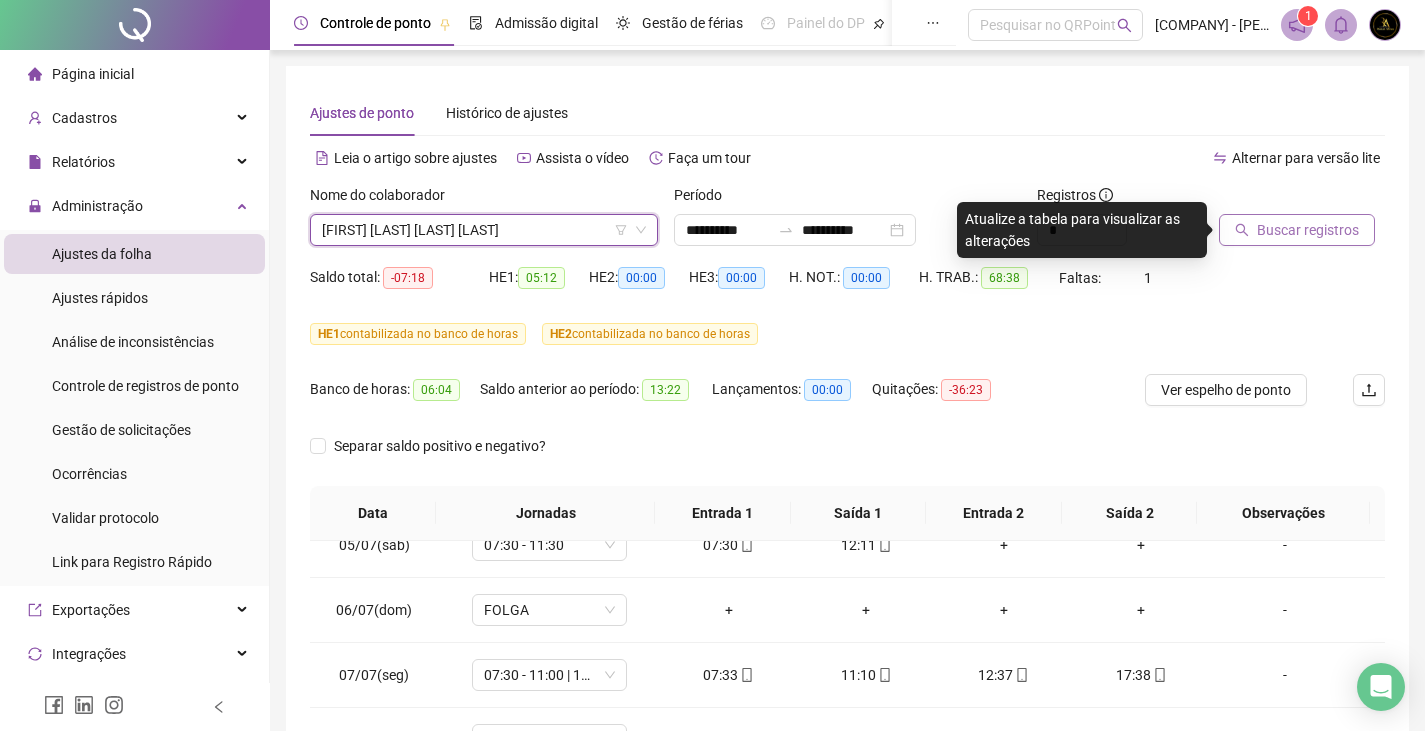 click on "Buscar registros" at bounding box center (1308, 230) 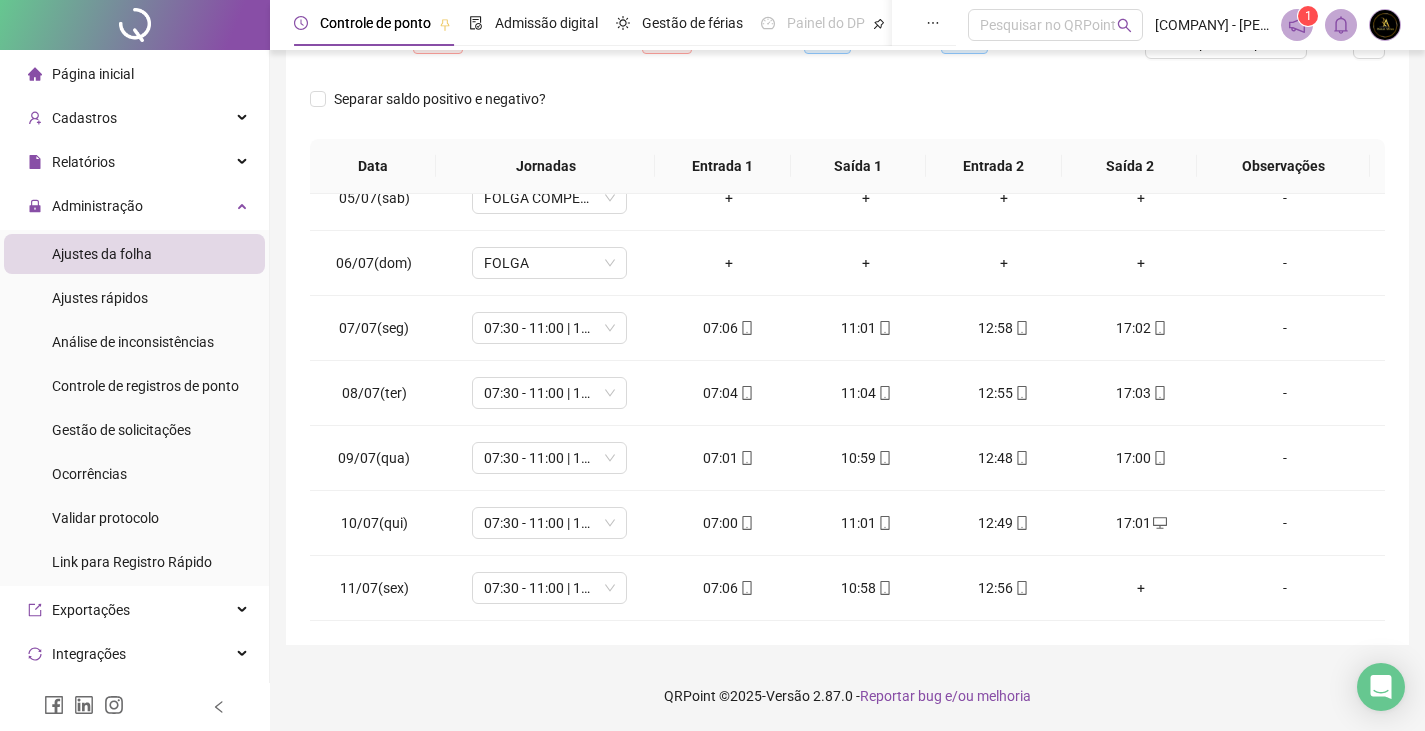 scroll, scrollTop: 0, scrollLeft: 0, axis: both 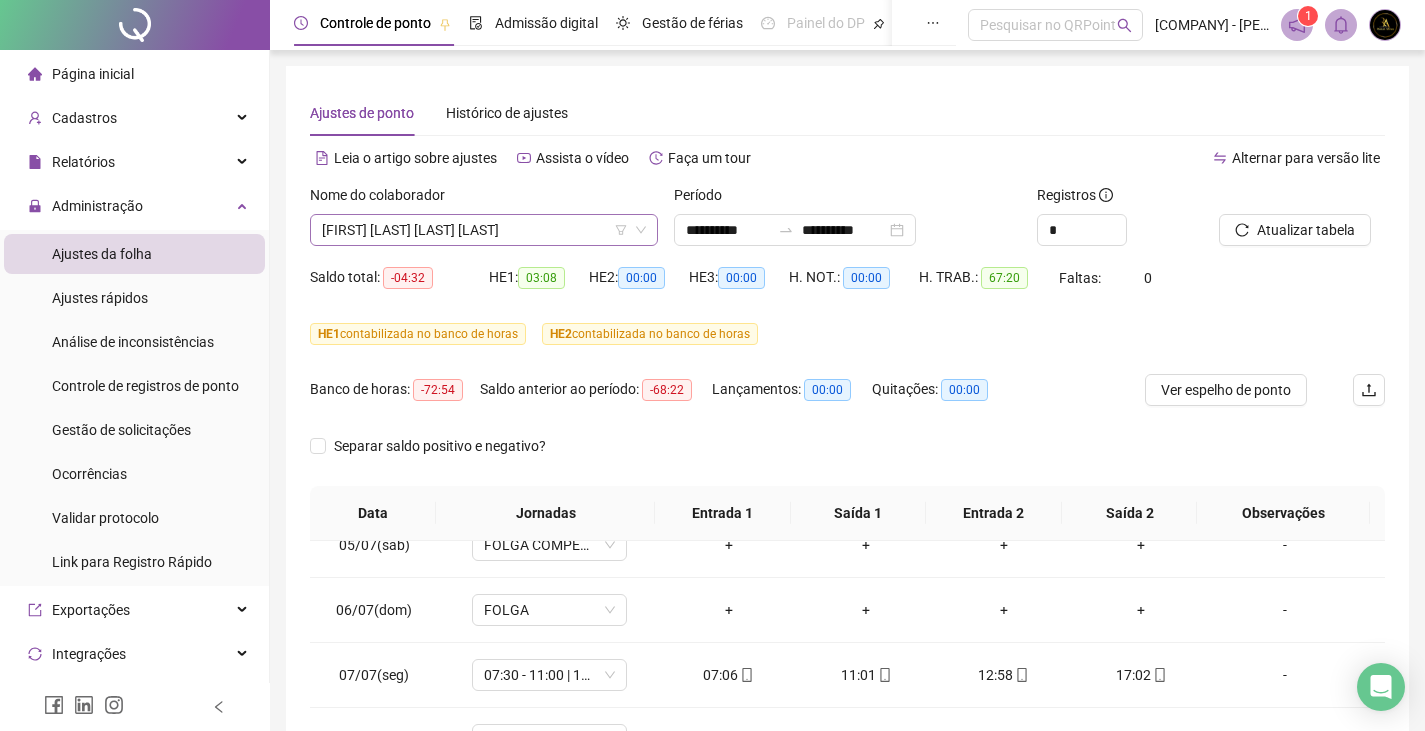 click on "[FIRST] [LAST] [LAST] [LAST]" at bounding box center (484, 230) 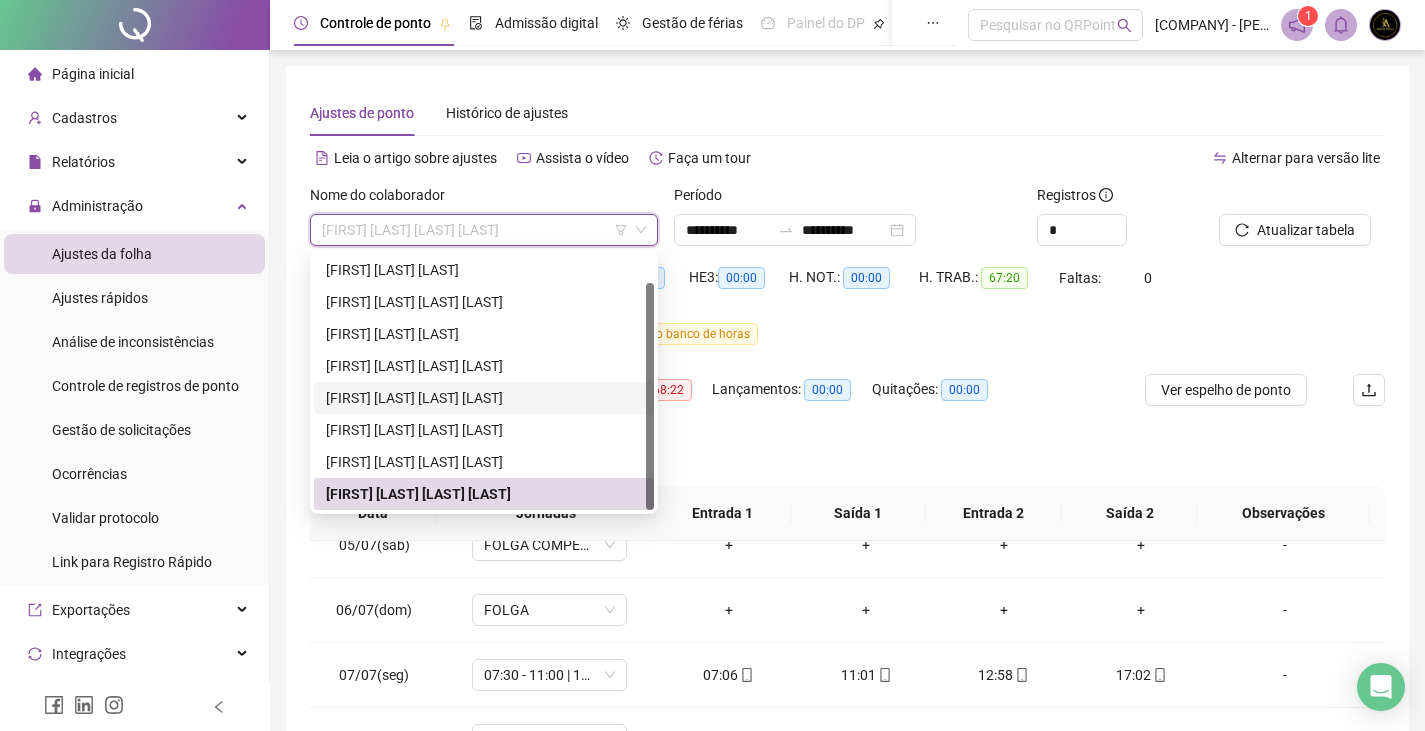 scroll, scrollTop: 100, scrollLeft: 0, axis: vertical 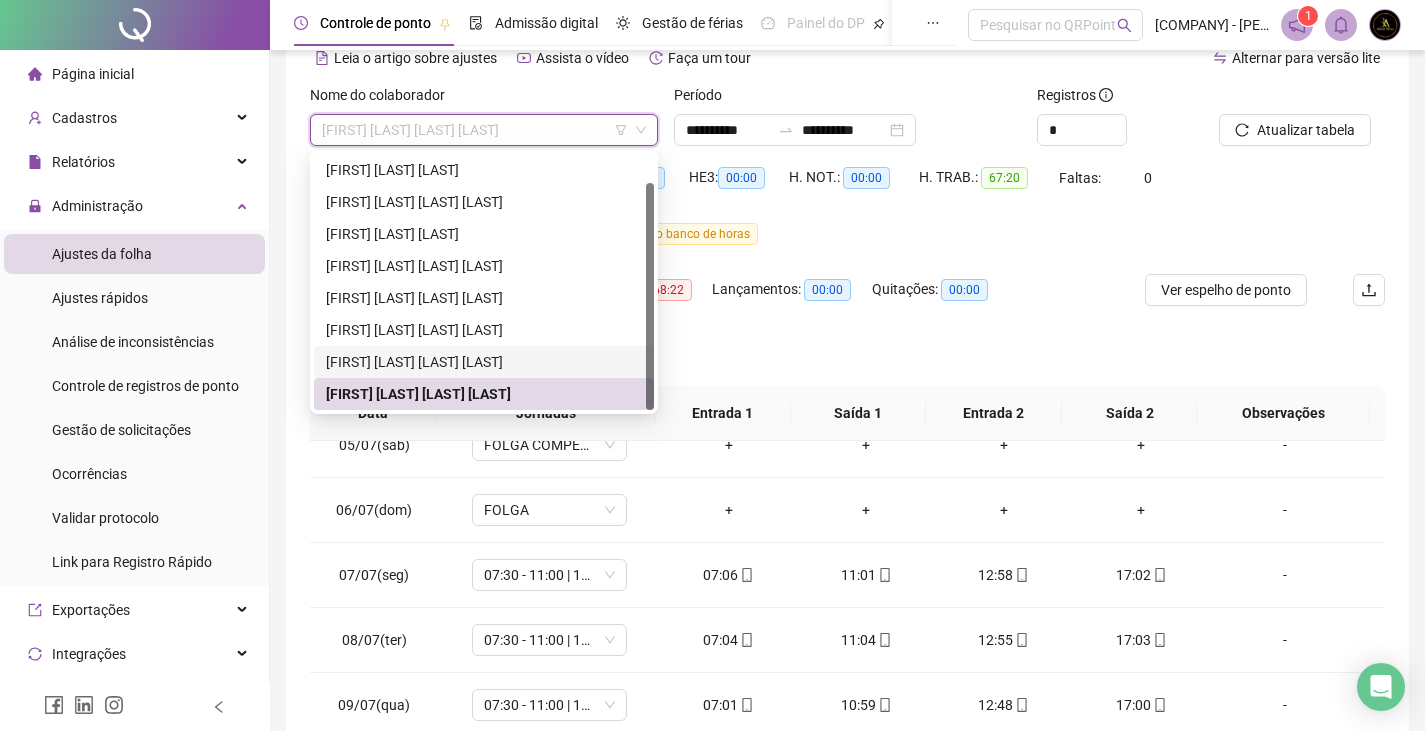 click on "[FIRST] [LAST] [LAST] [LAST]" at bounding box center (484, 362) 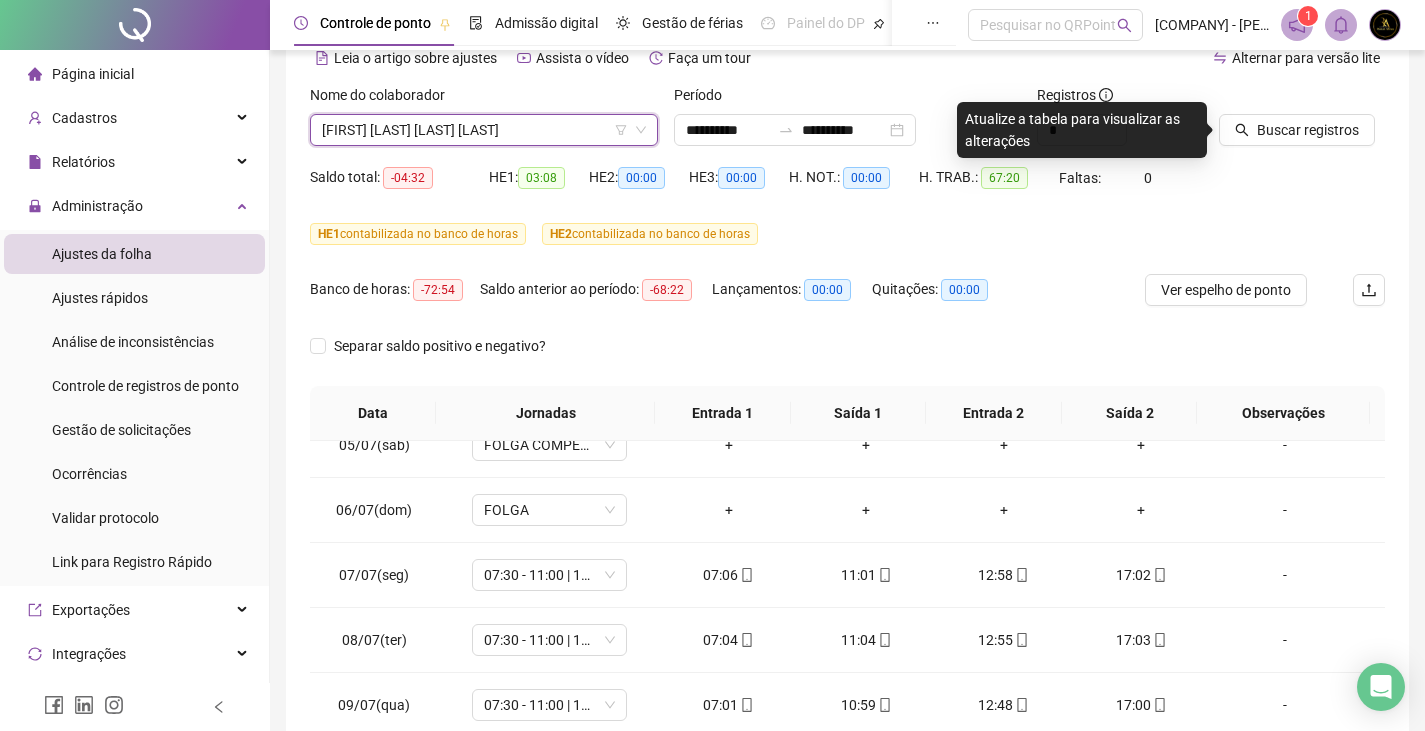 click on "[FIRST] [LAST] [LAST] [LAST]" at bounding box center (484, 130) 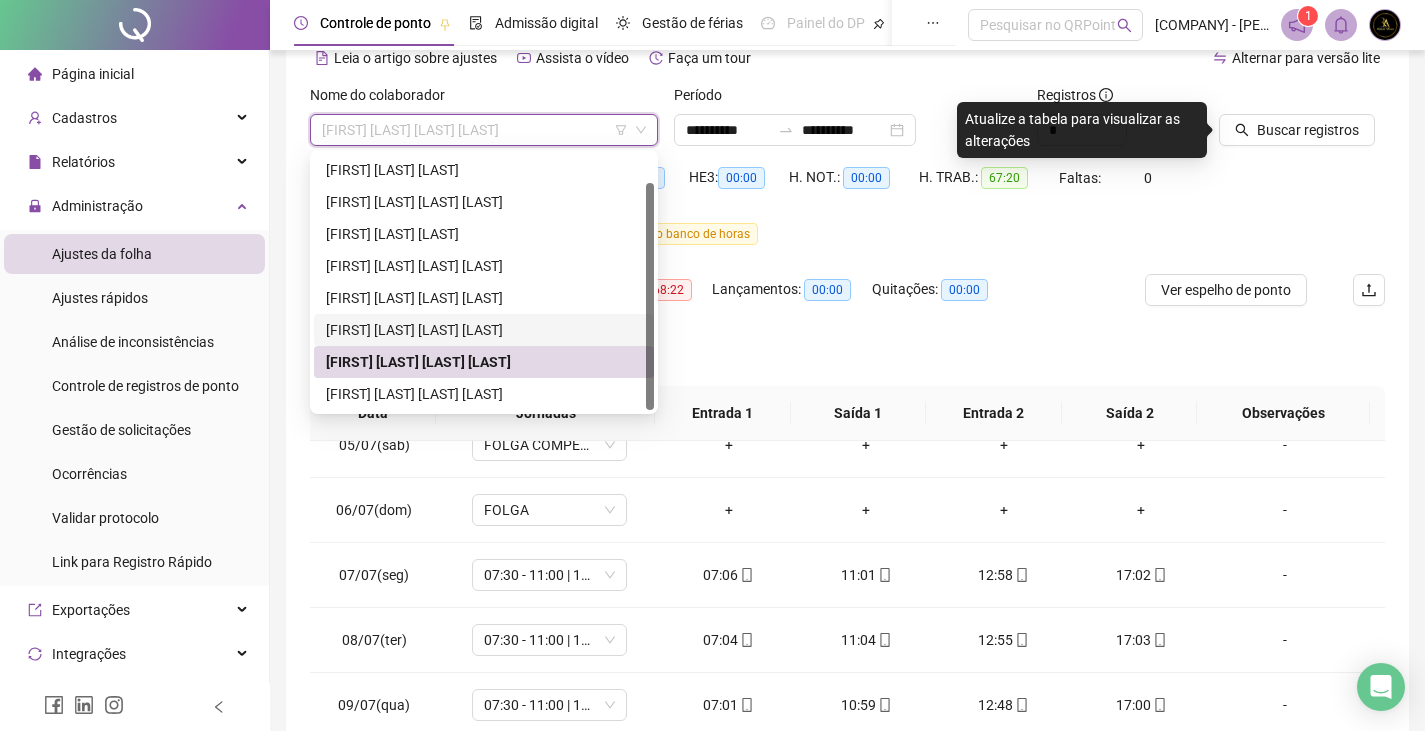 click on "[FIRST] [LAST] [LAST] [LAST]" at bounding box center [484, 330] 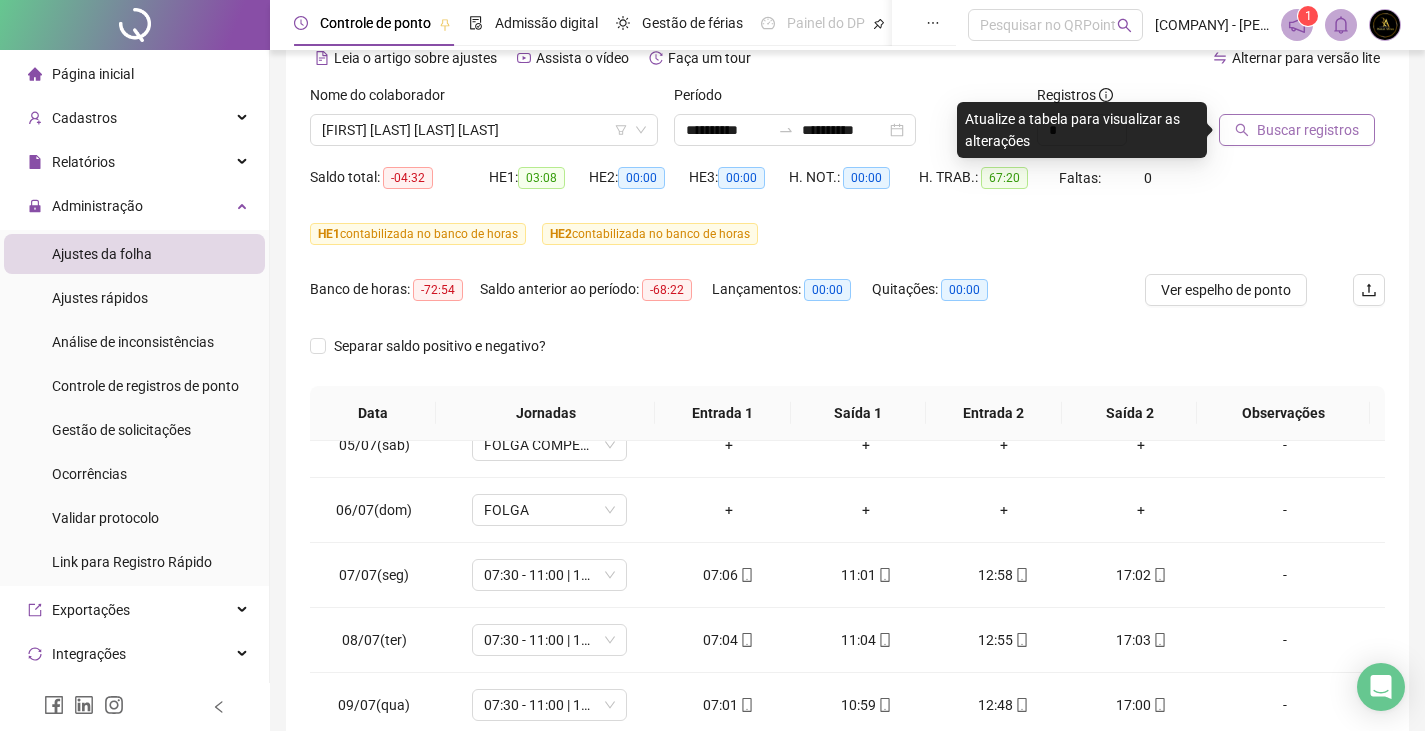 click on "Buscar registros" at bounding box center [1308, 130] 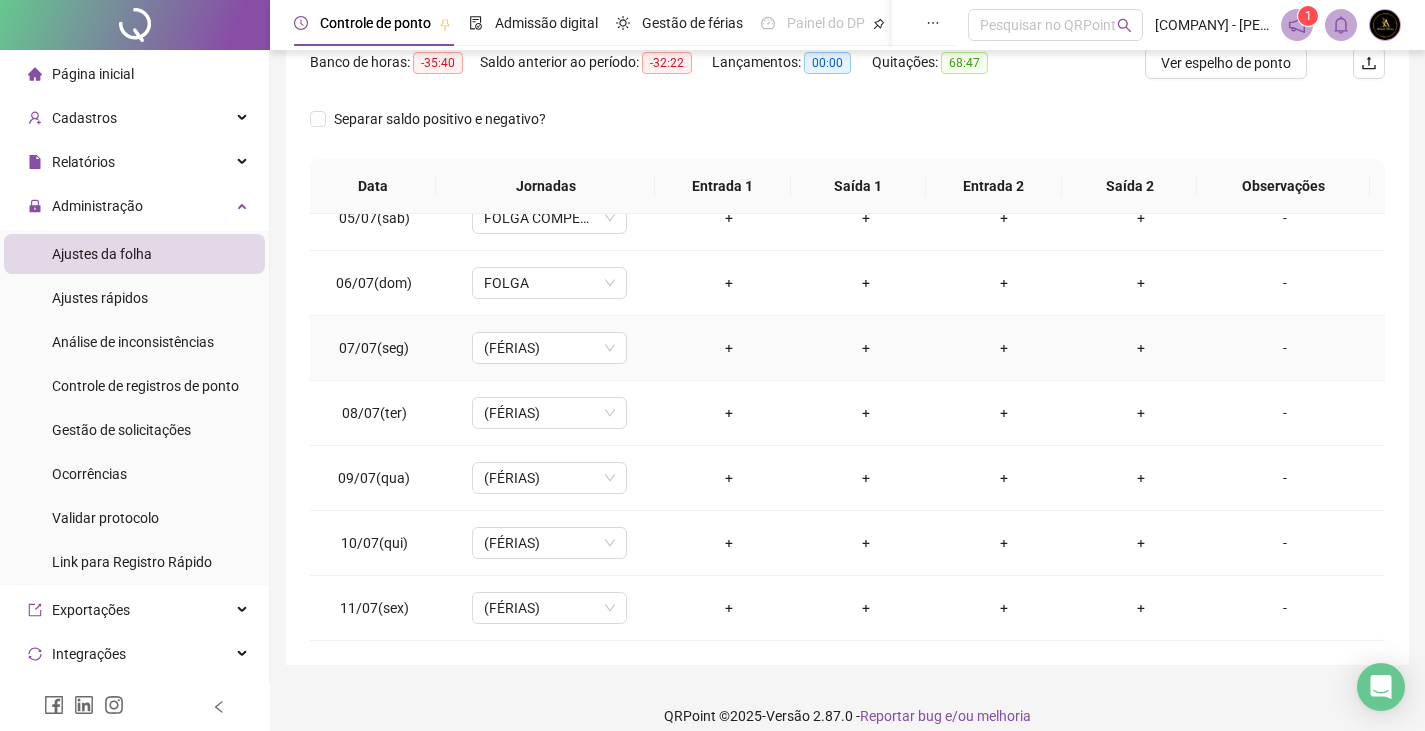 scroll, scrollTop: 347, scrollLeft: 0, axis: vertical 